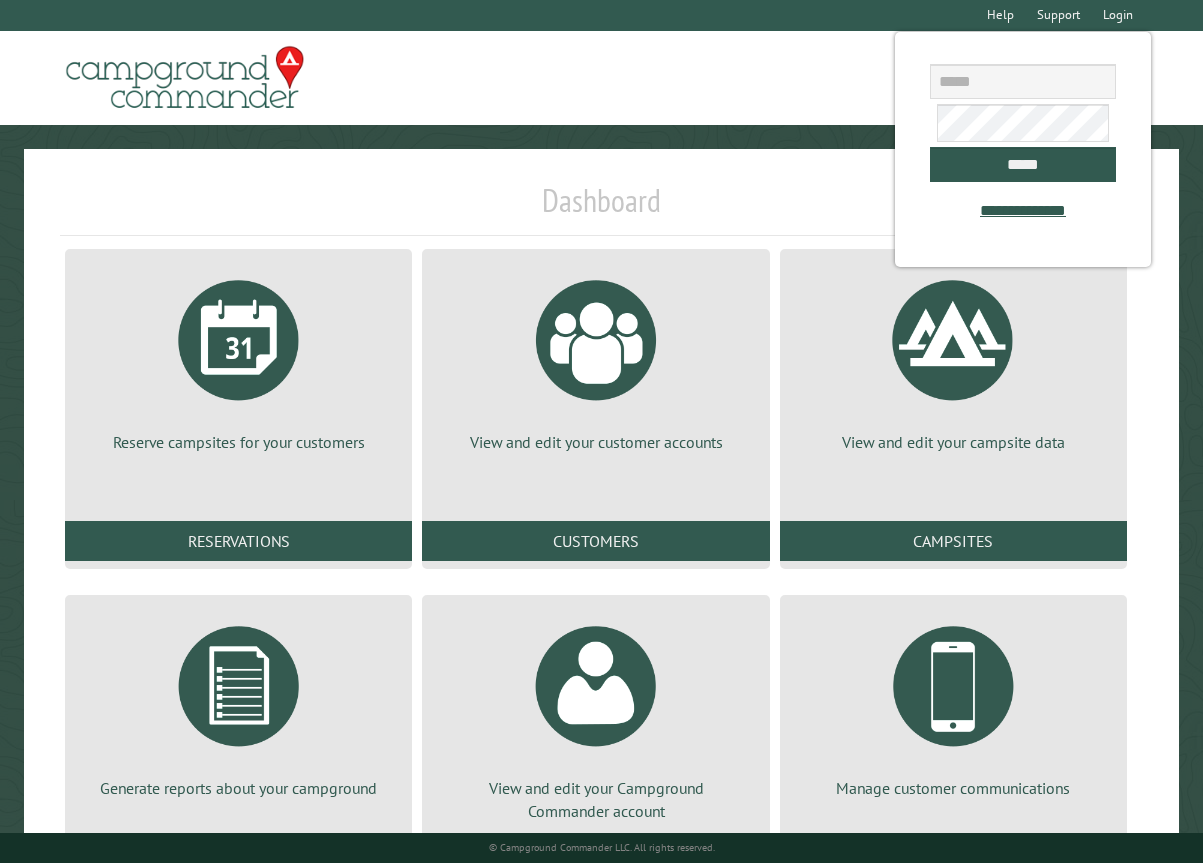 scroll, scrollTop: 0, scrollLeft: 0, axis: both 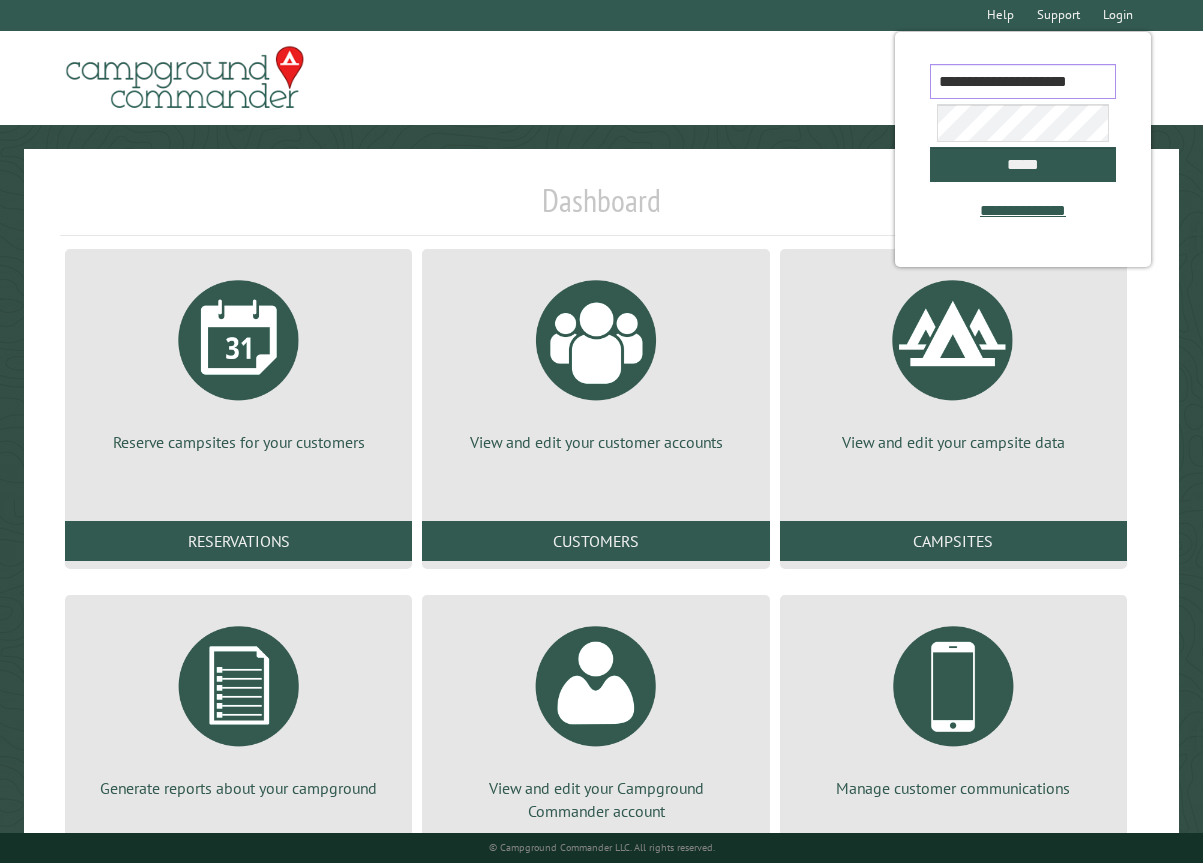 click on "**********" at bounding box center [1023, 81] 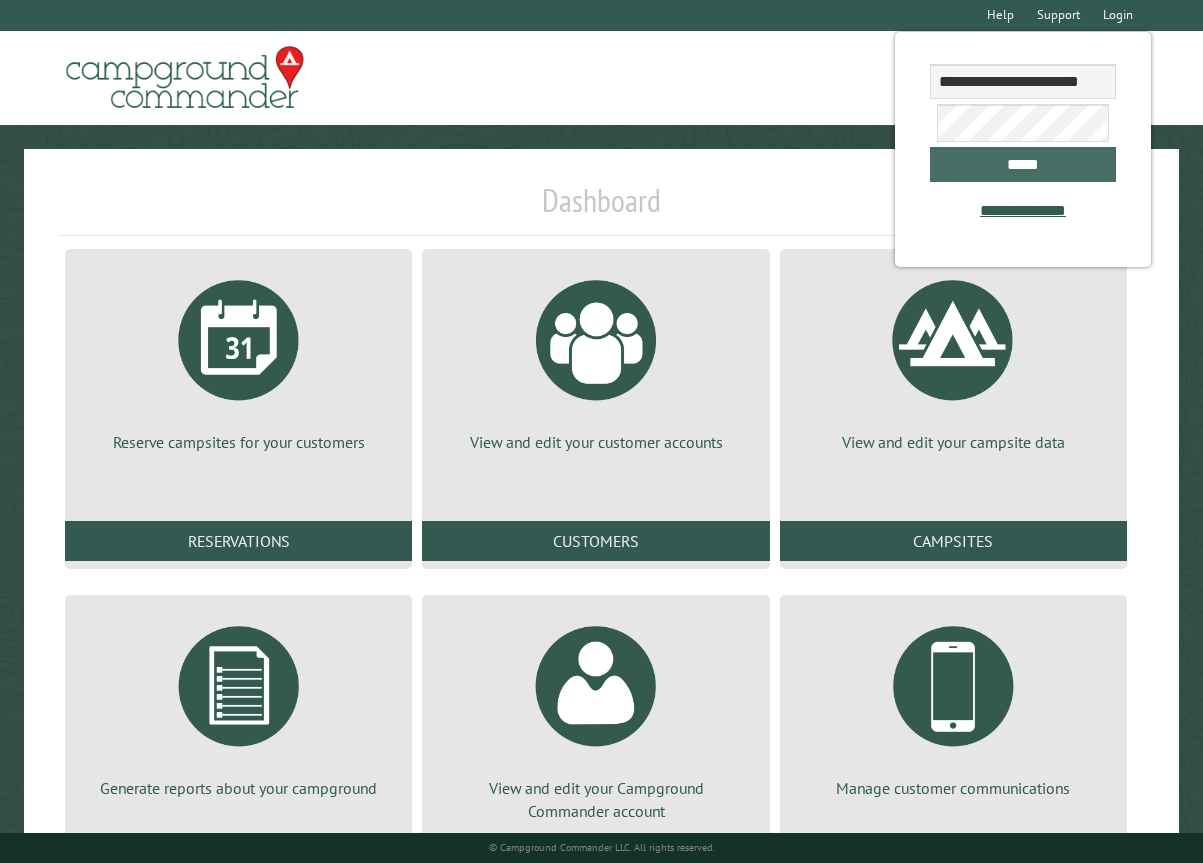 click on "*****" at bounding box center [1023, 164] 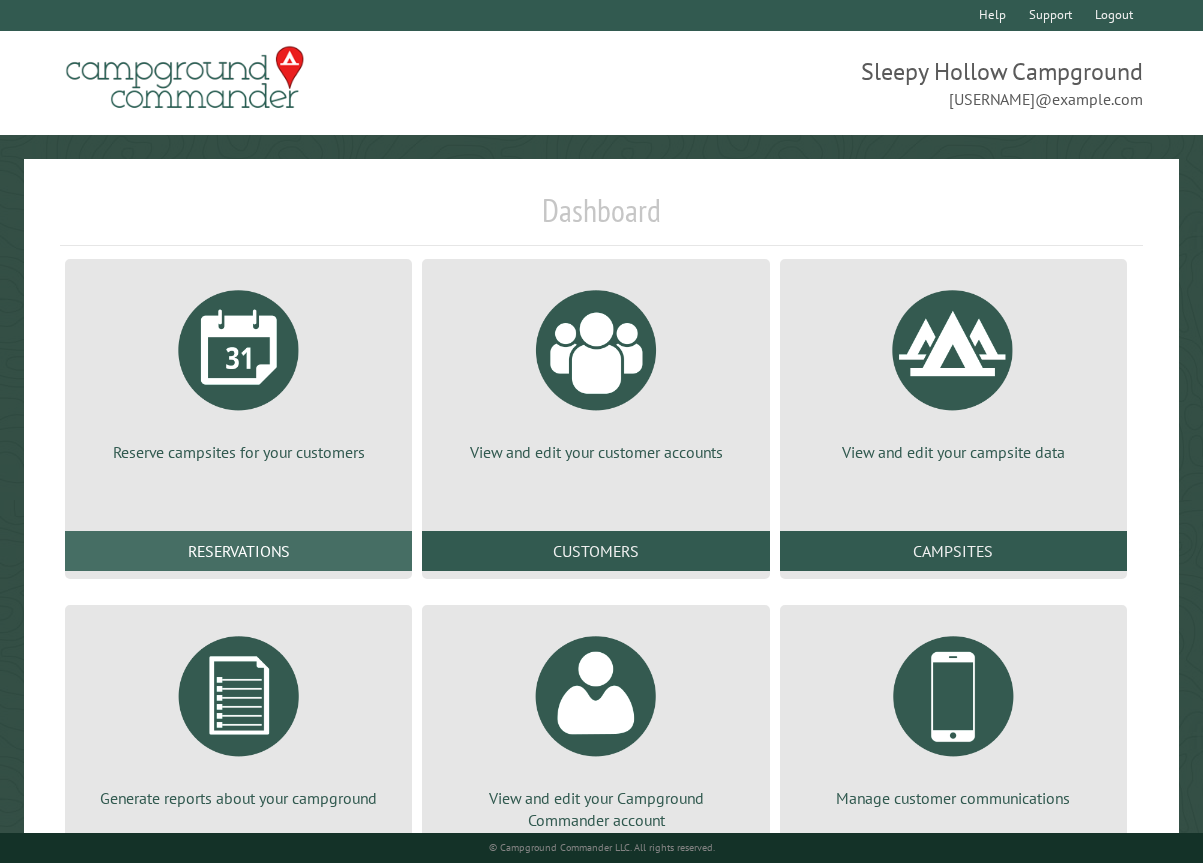 click on "Reservations" at bounding box center (238, 551) 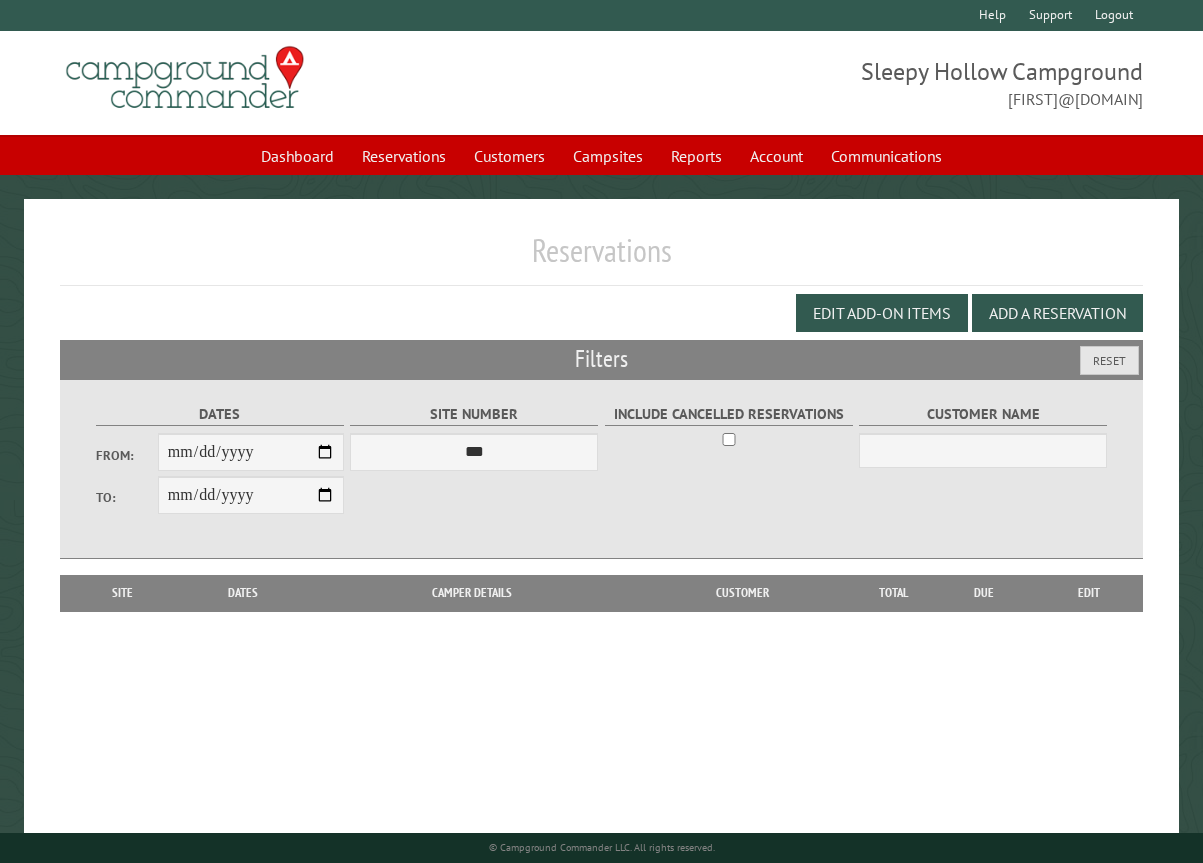 scroll, scrollTop: 0, scrollLeft: 0, axis: both 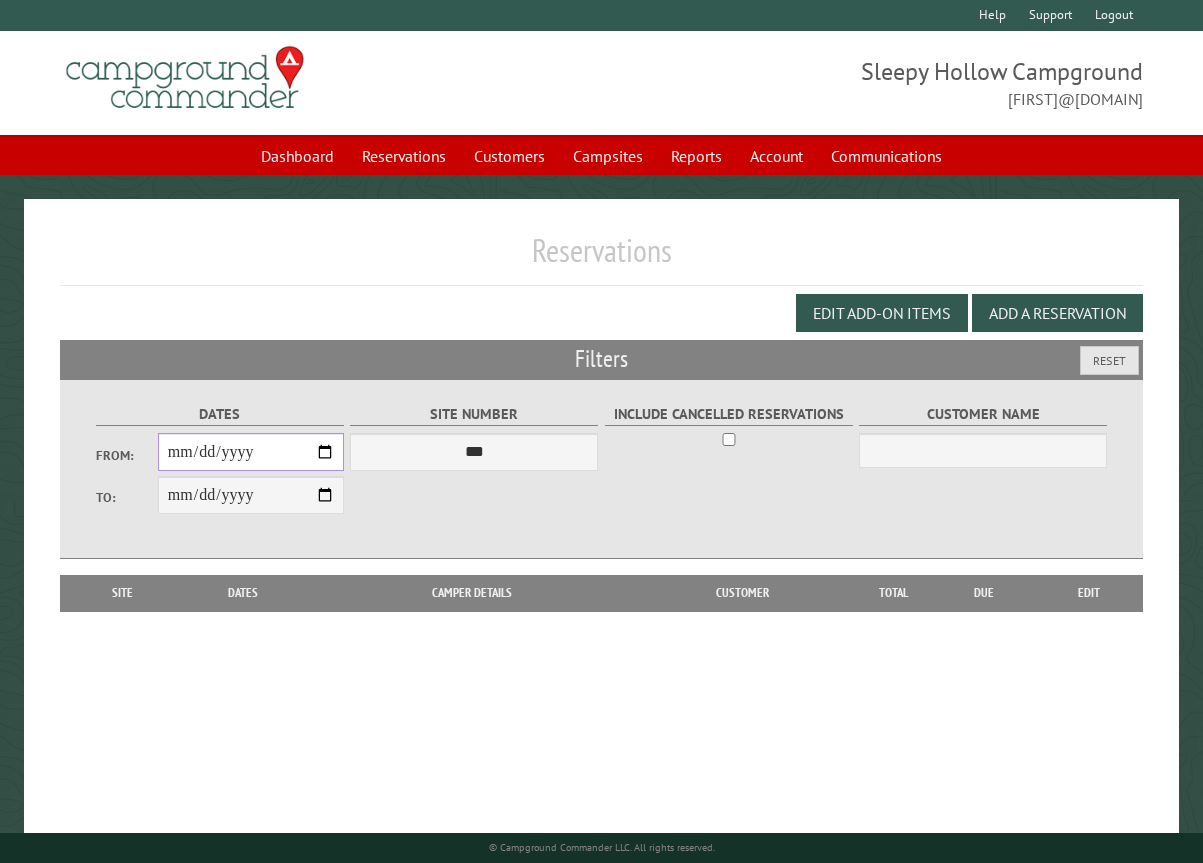 click on "From:" at bounding box center (251, 452) 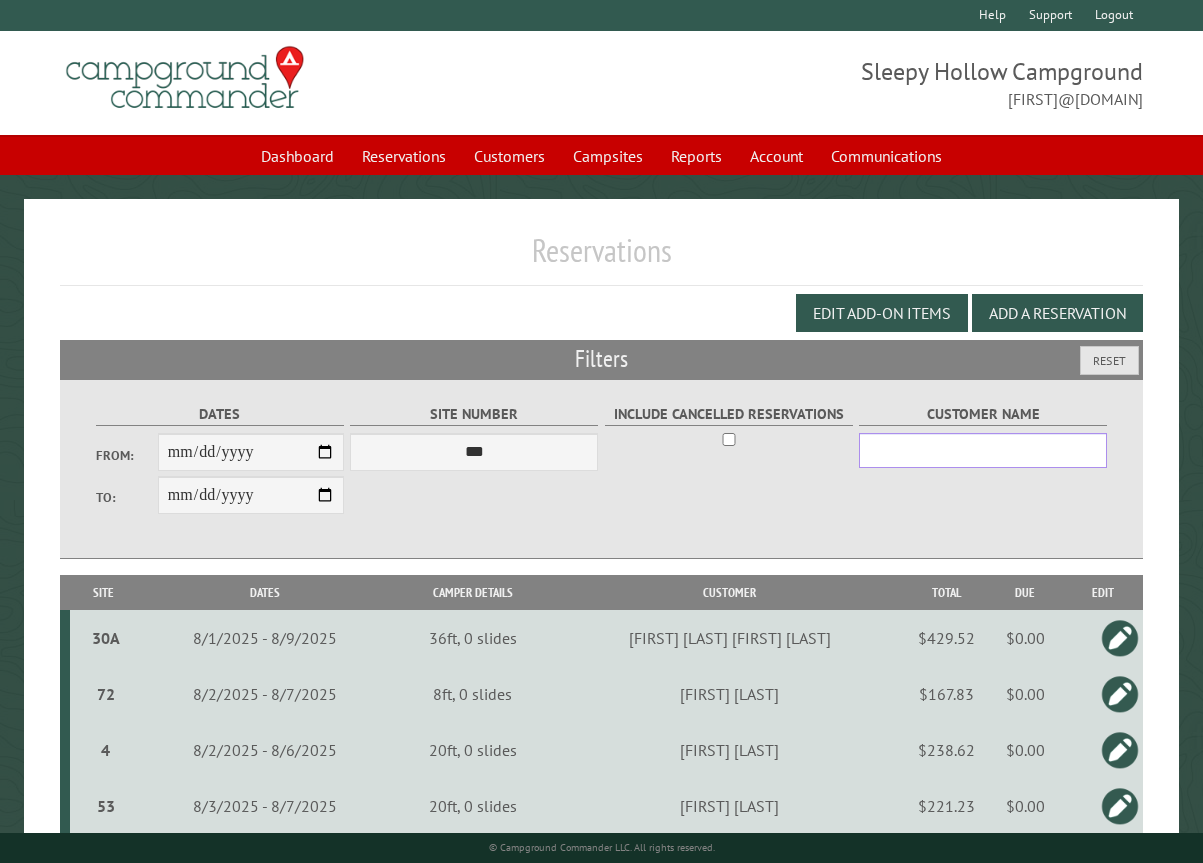 click on "Customer Name" at bounding box center [983, 450] 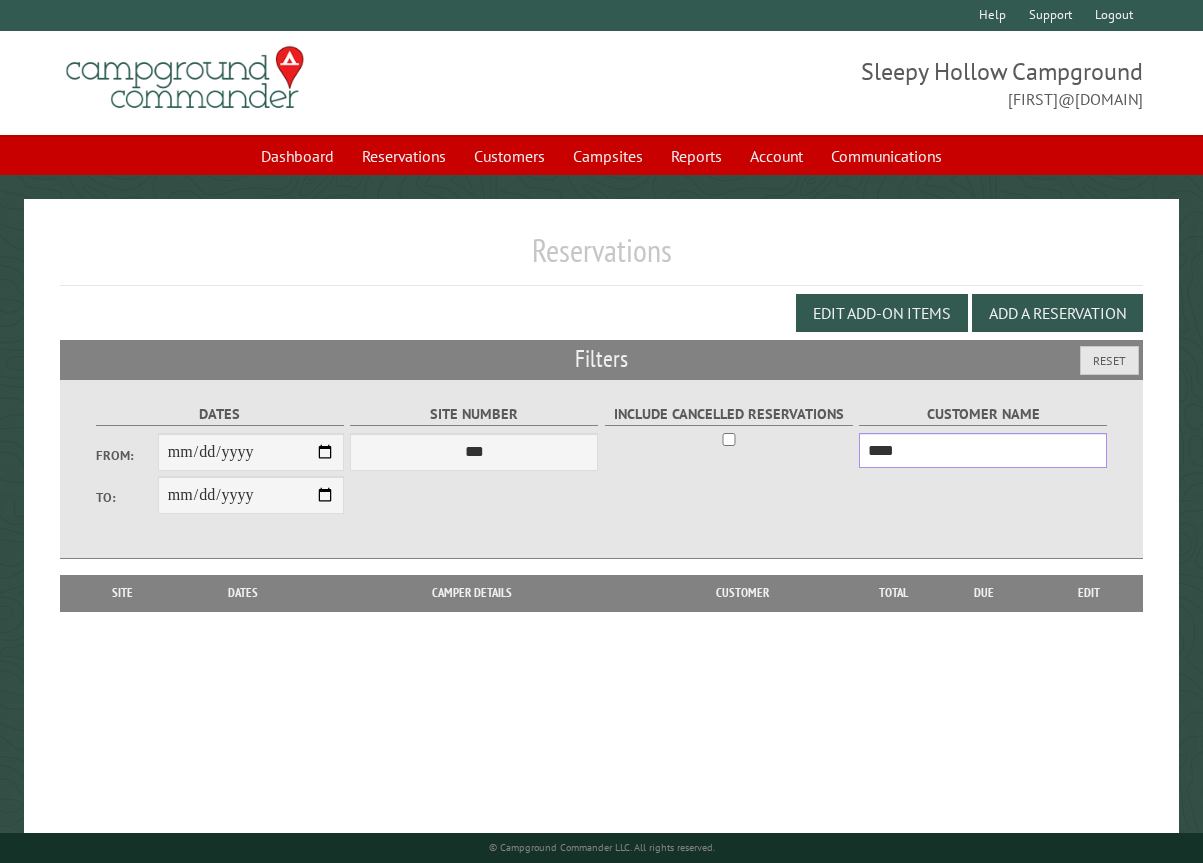 type on "****" 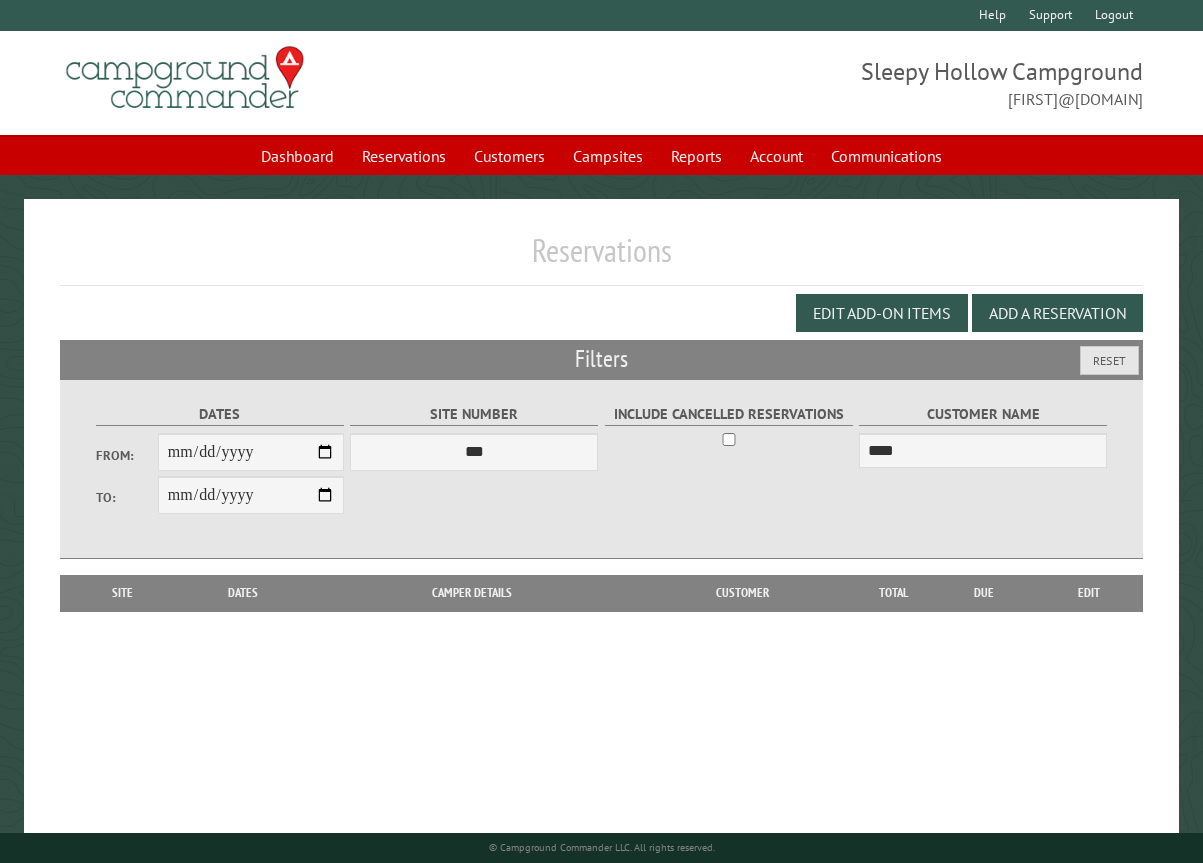 click on "Reservations" at bounding box center [601, 258] 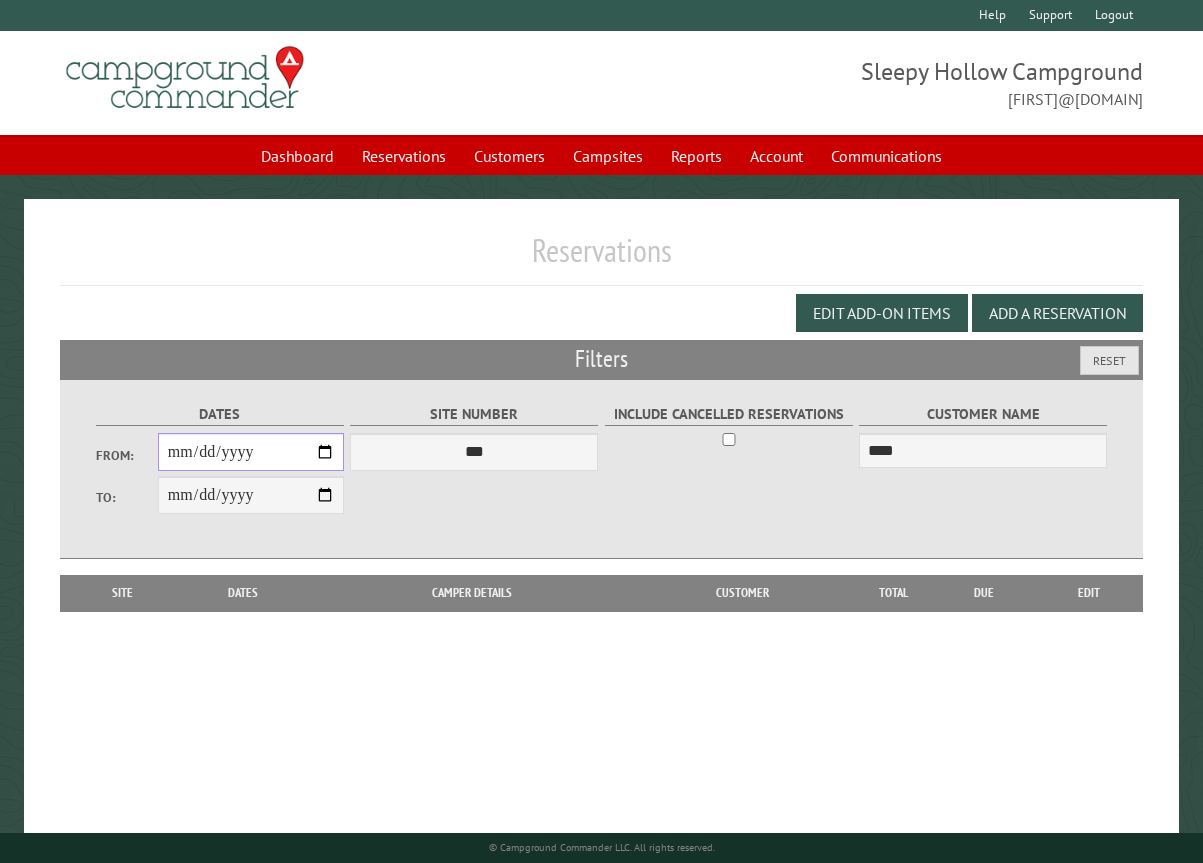 click on "**********" at bounding box center (251, 452) 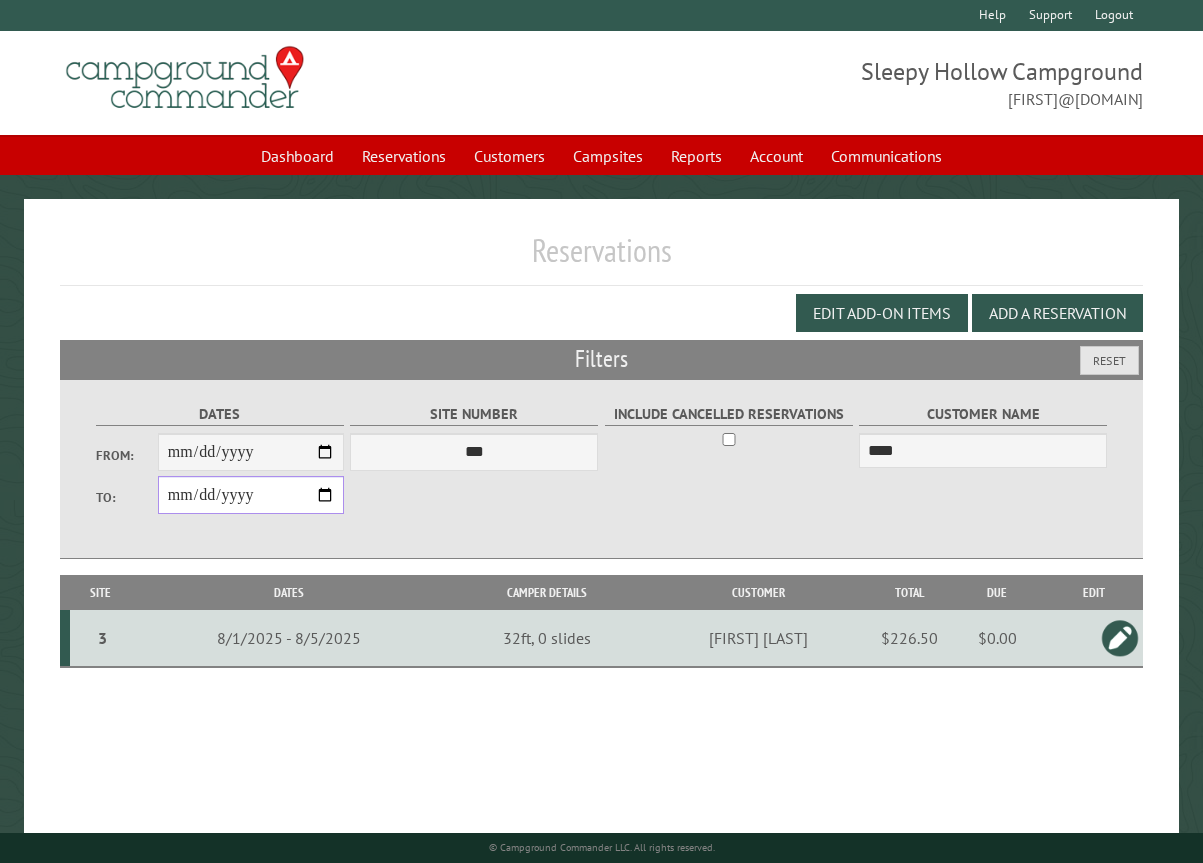 click on "**********" at bounding box center (251, 495) 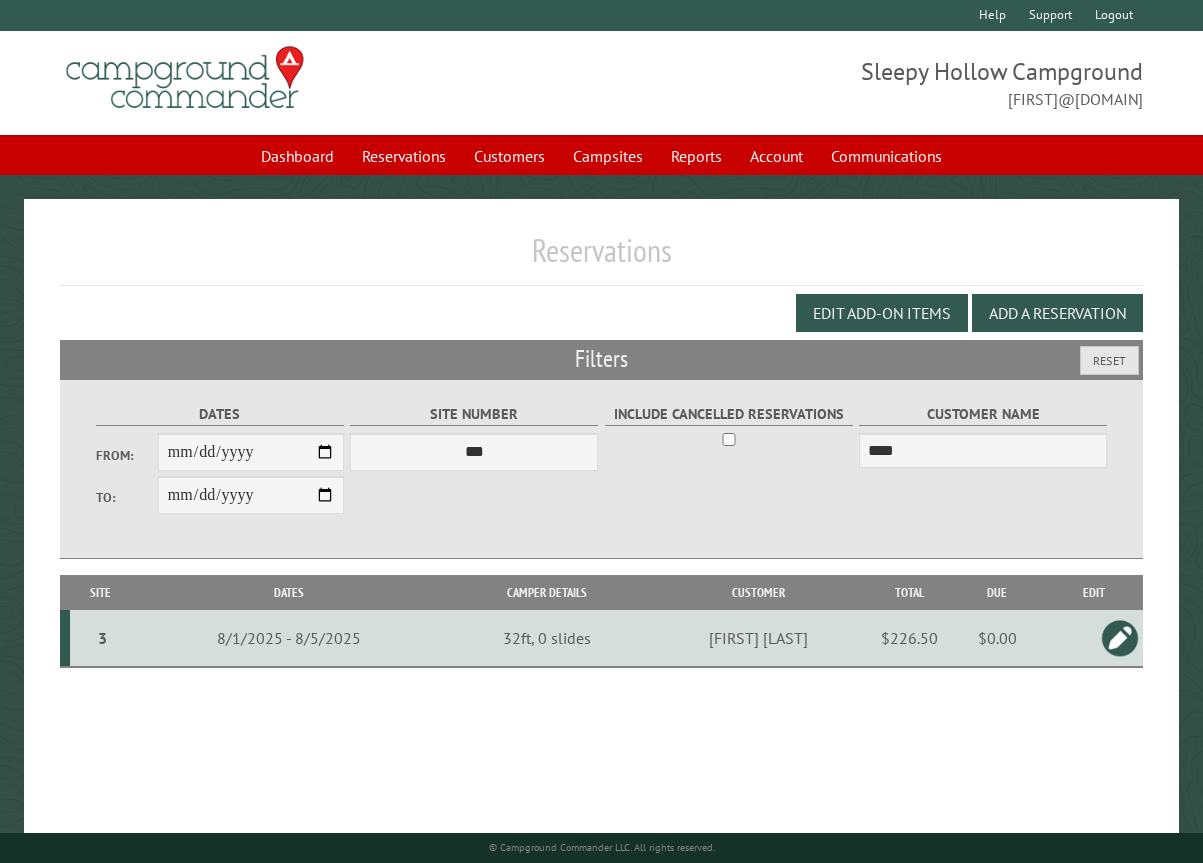 click on "Reservations" at bounding box center (601, 258) 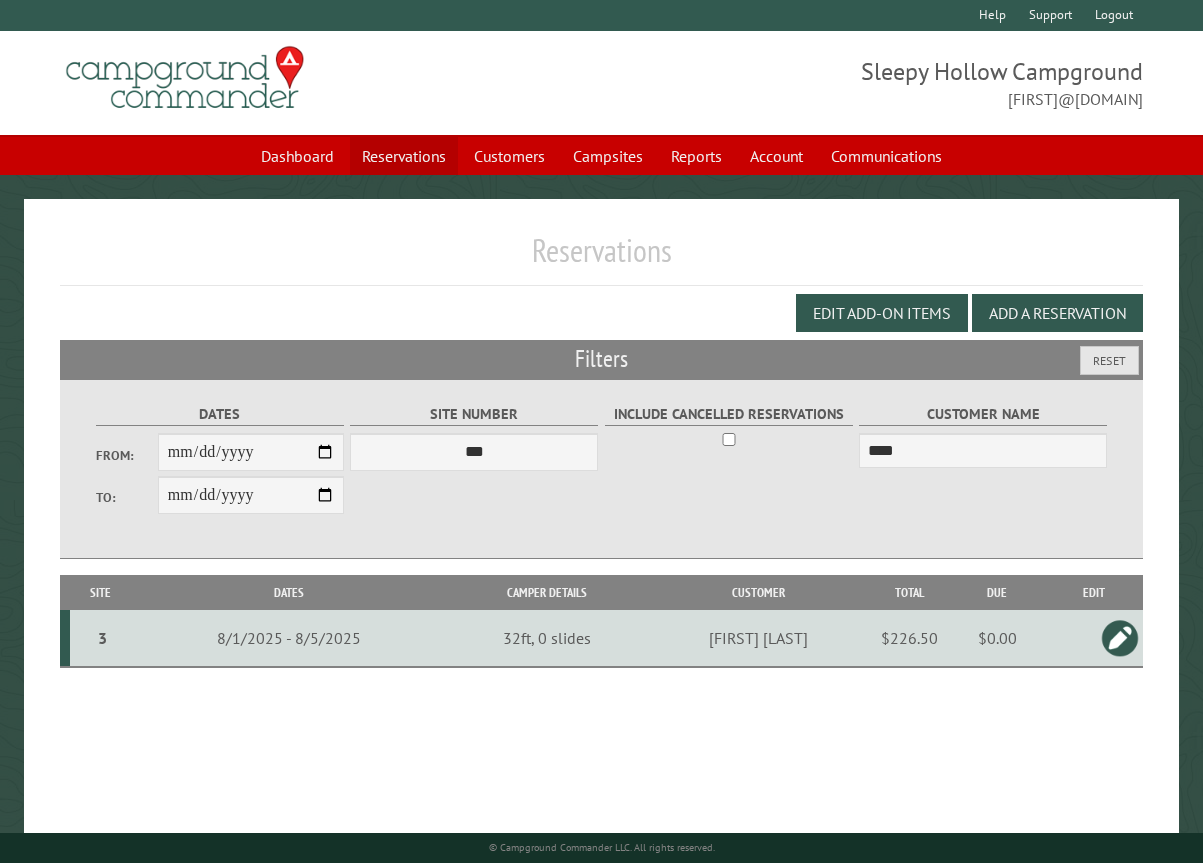 click on "Reservations" at bounding box center [404, 156] 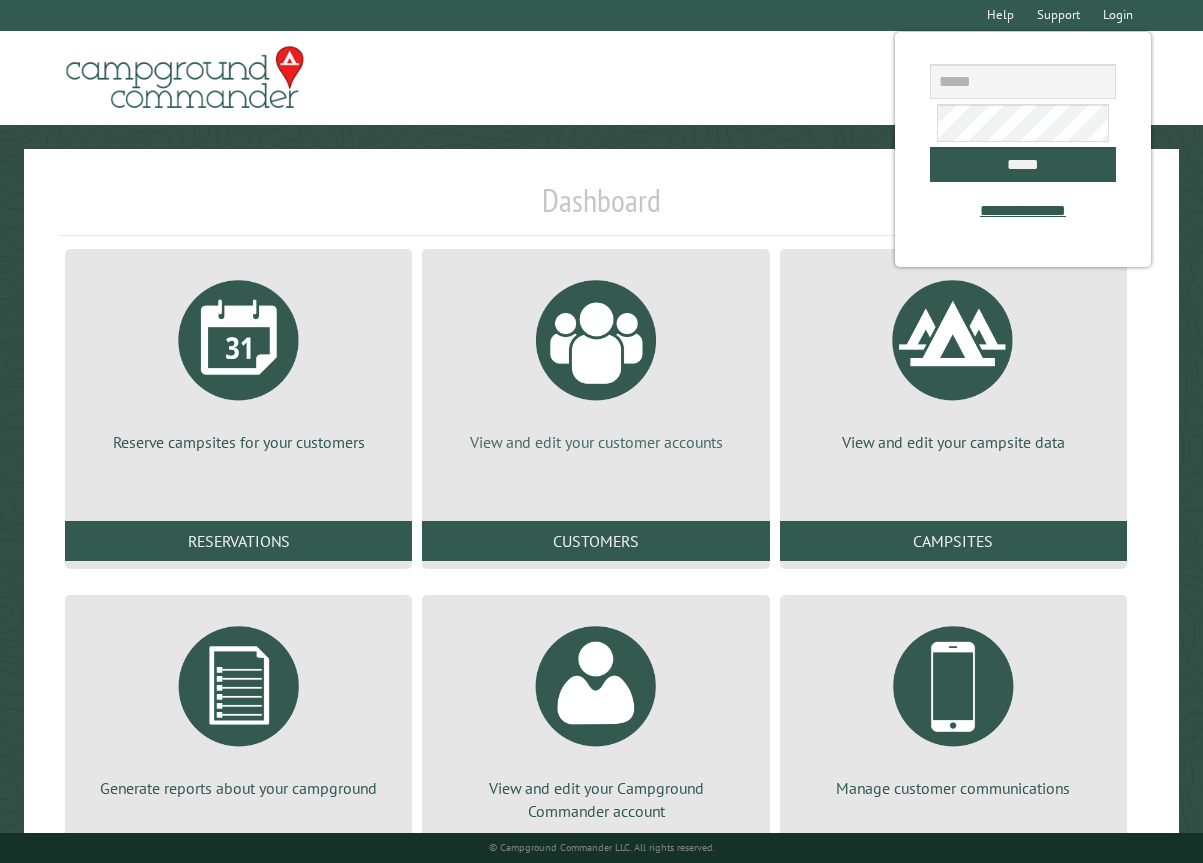 scroll, scrollTop: 0, scrollLeft: 0, axis: both 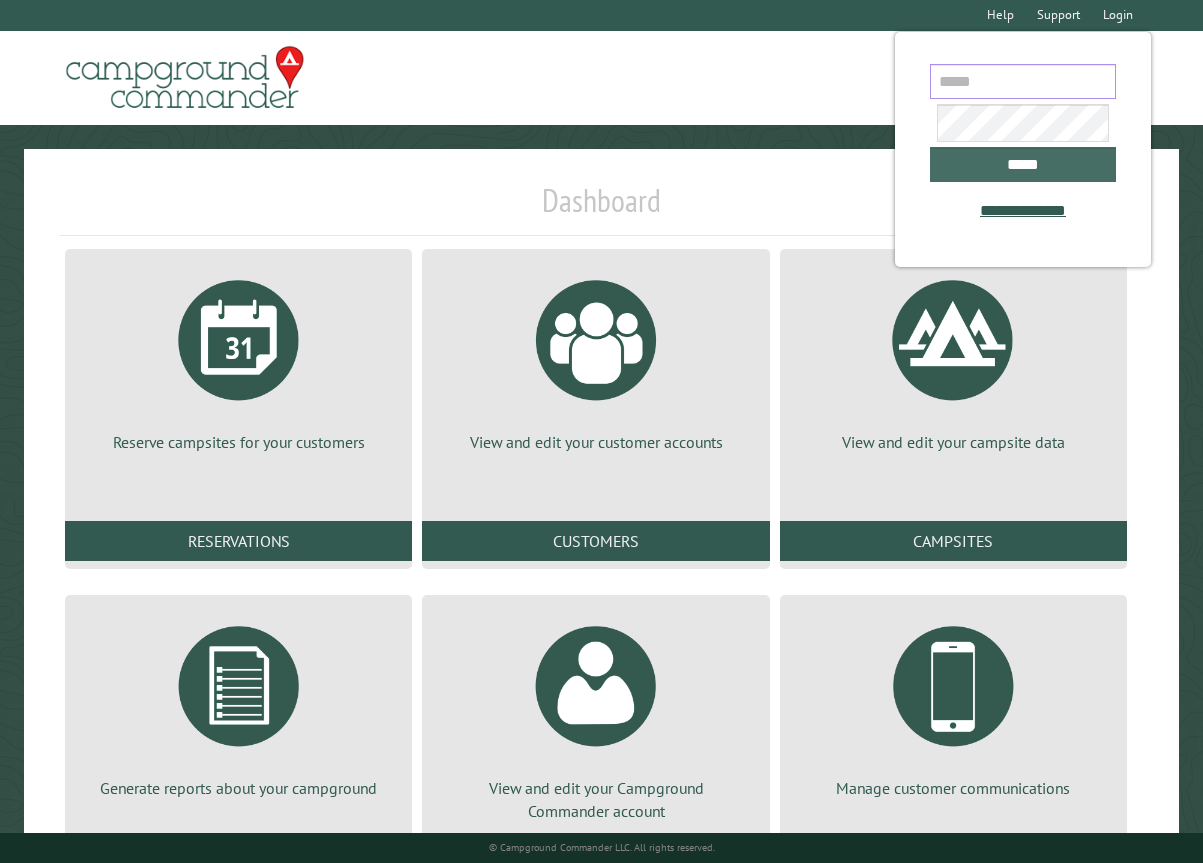 type on "**********" 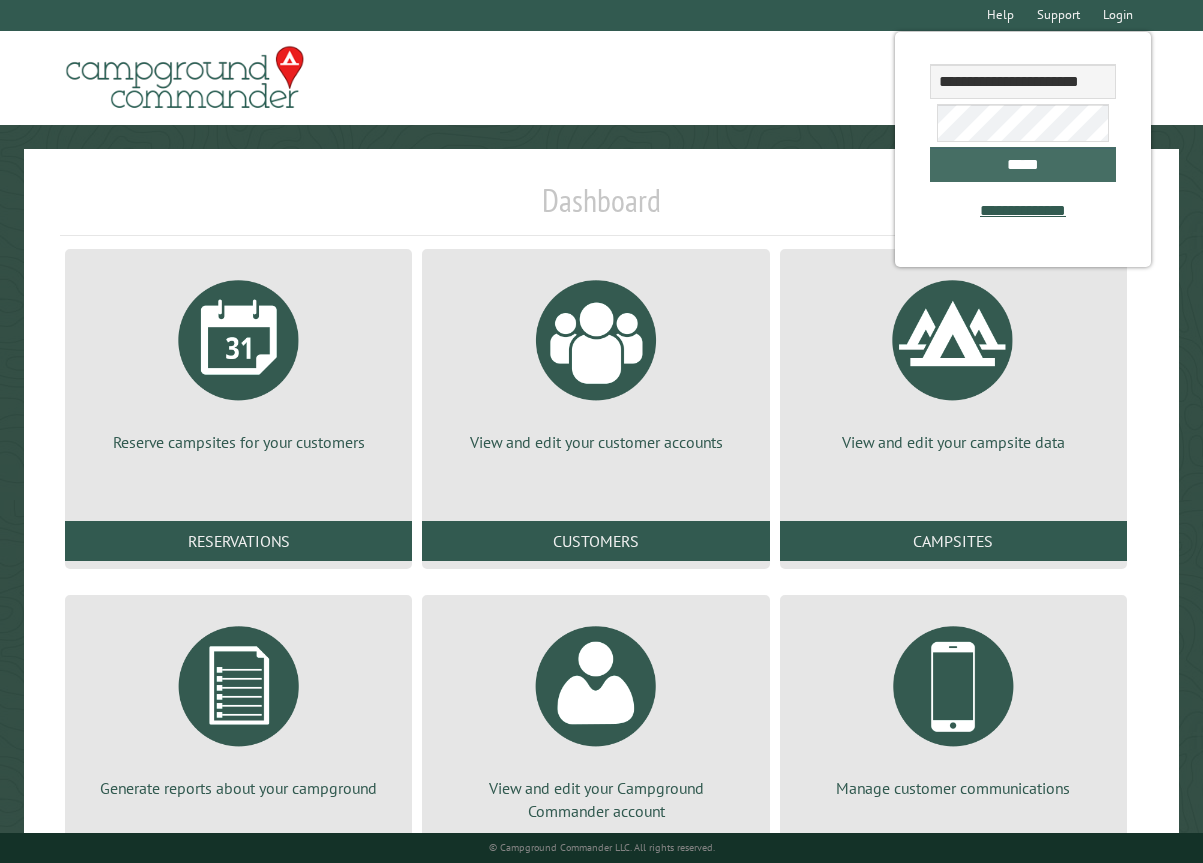 click on "*****" at bounding box center (1023, 164) 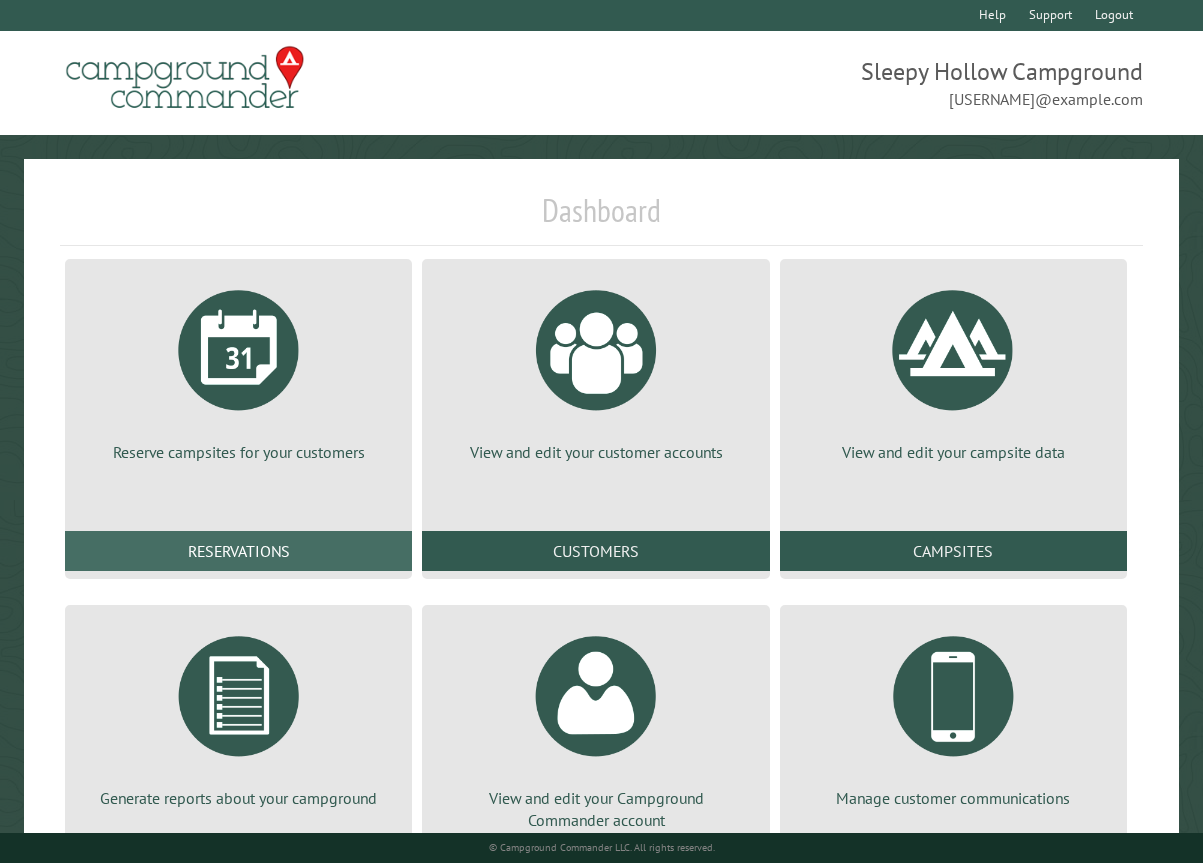 click on "Reservations" at bounding box center [238, 551] 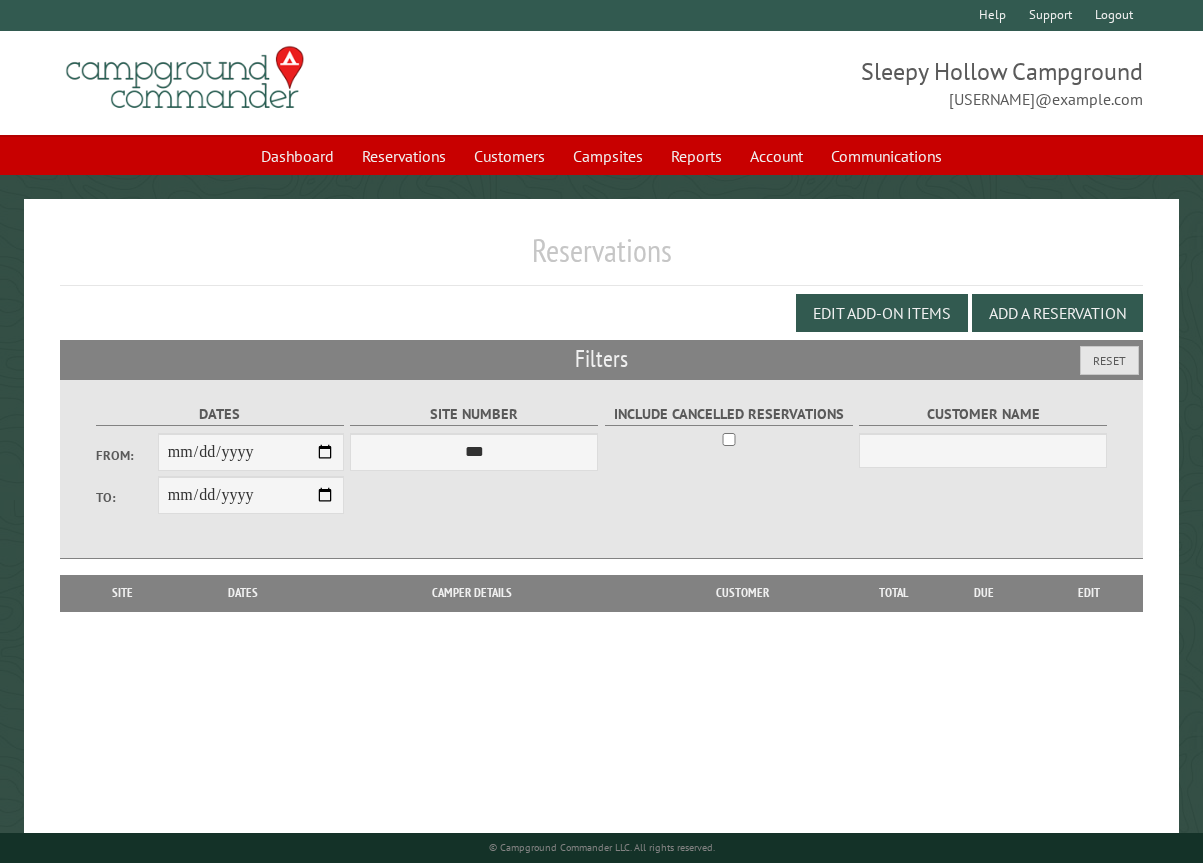 scroll, scrollTop: 0, scrollLeft: 0, axis: both 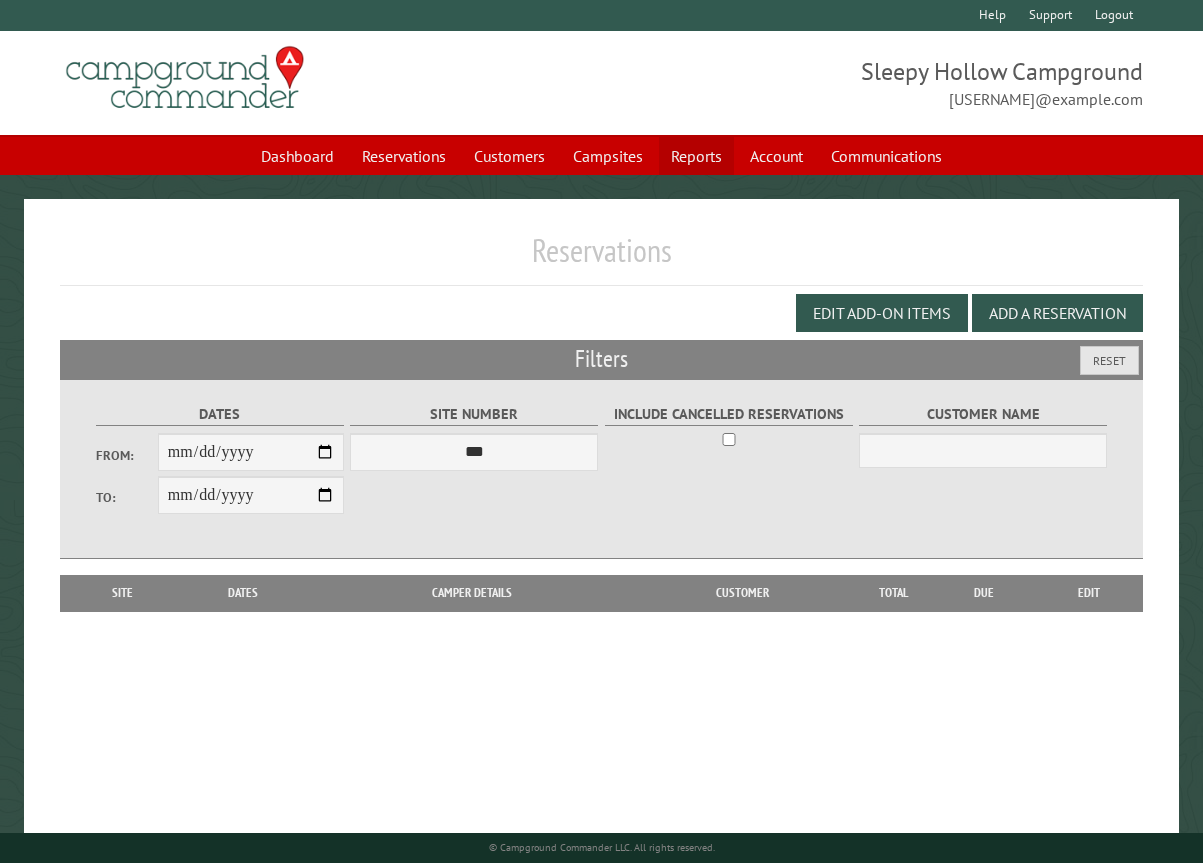 click on "Reports" at bounding box center (696, 156) 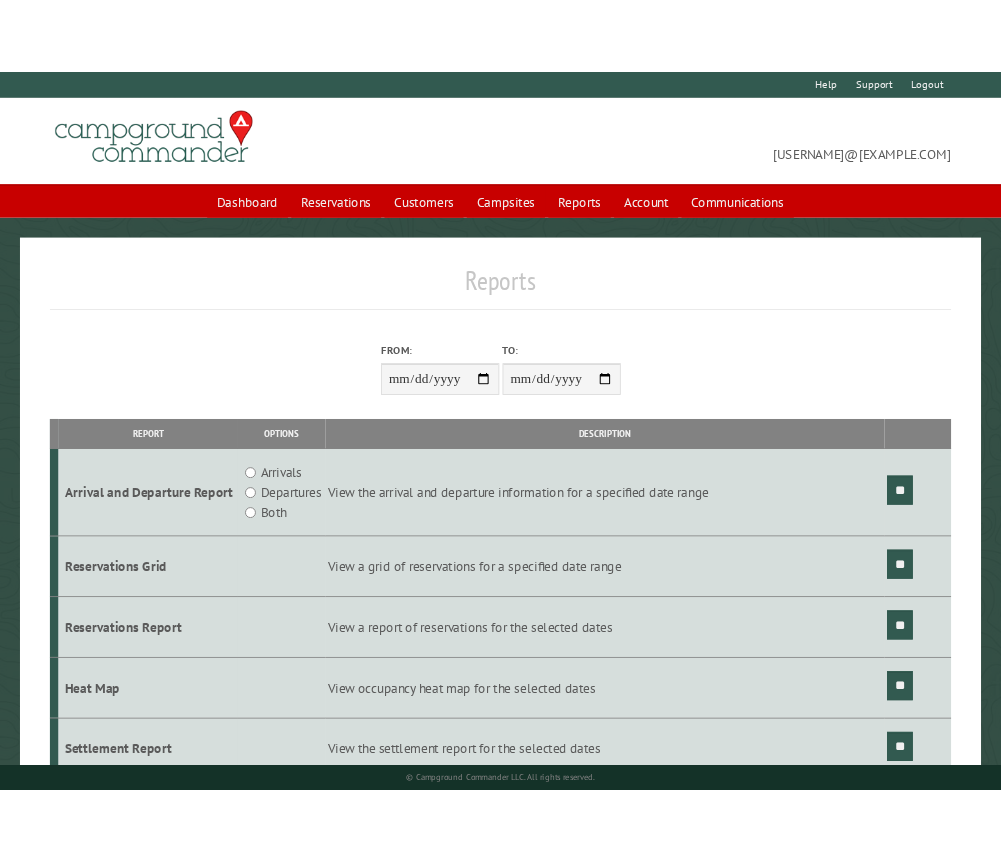 scroll, scrollTop: 0, scrollLeft: 0, axis: both 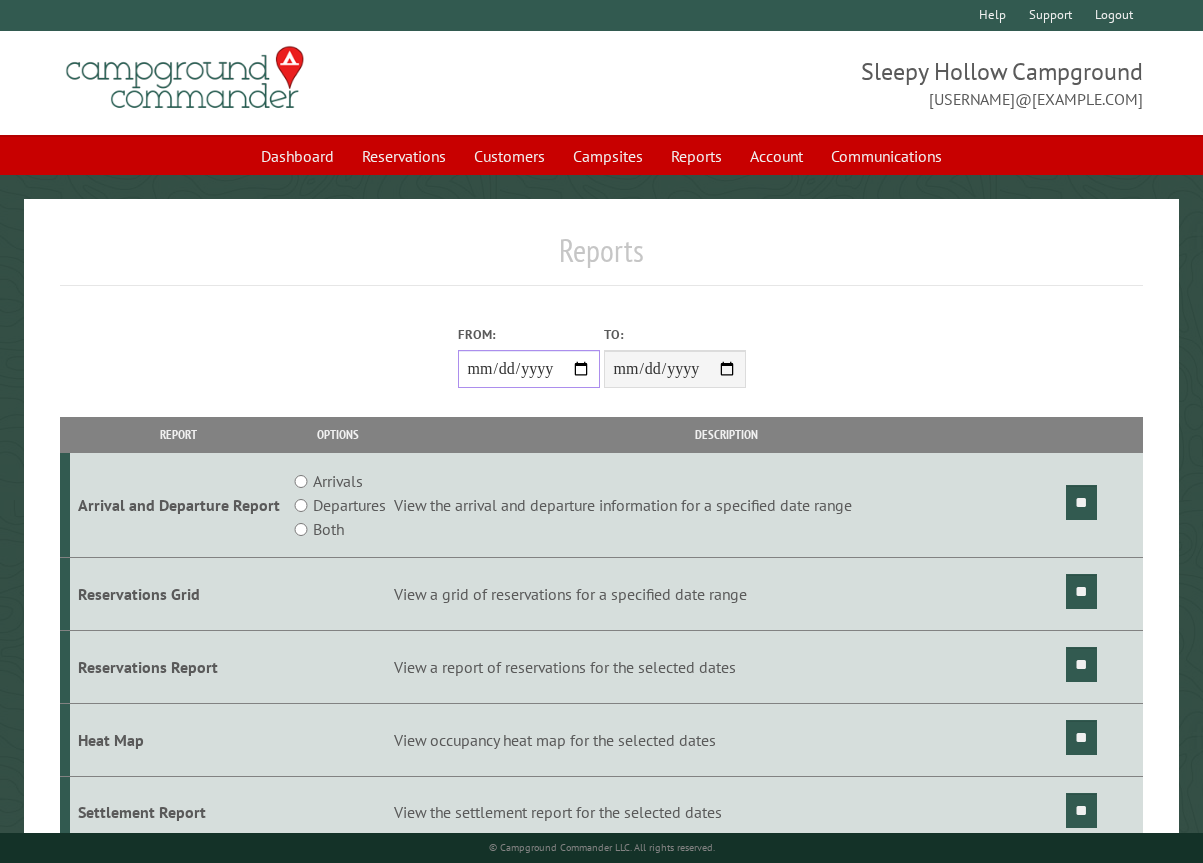 click on "From:" at bounding box center (529, 369) 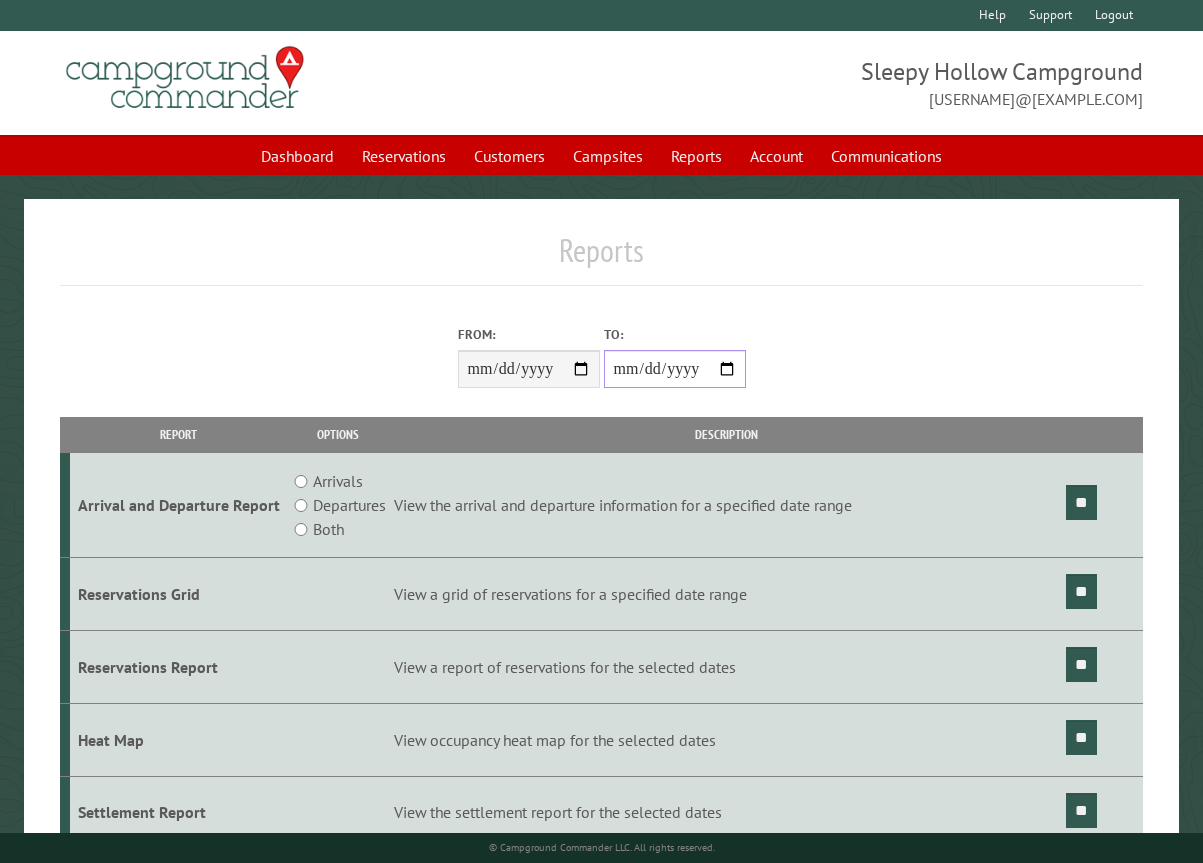 click on "**********" at bounding box center [675, 369] 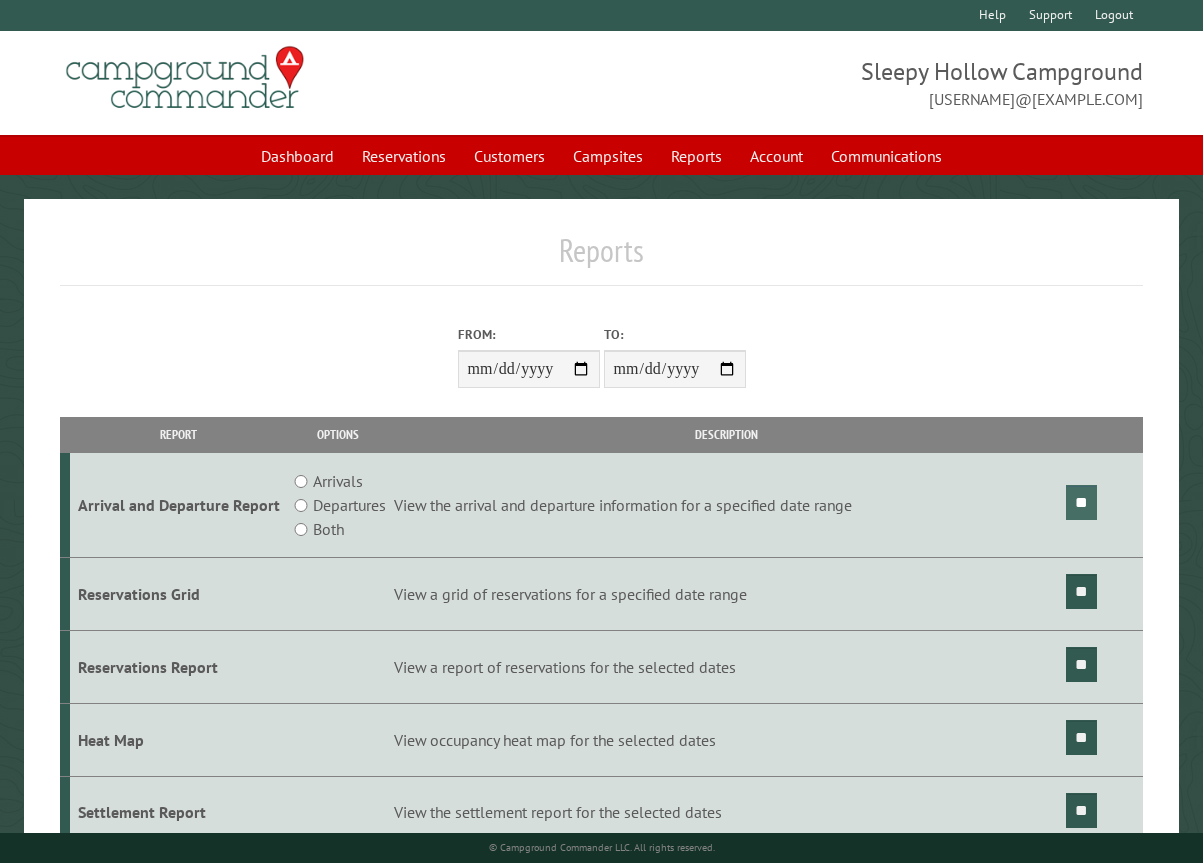 click on "**" at bounding box center [1081, 502] 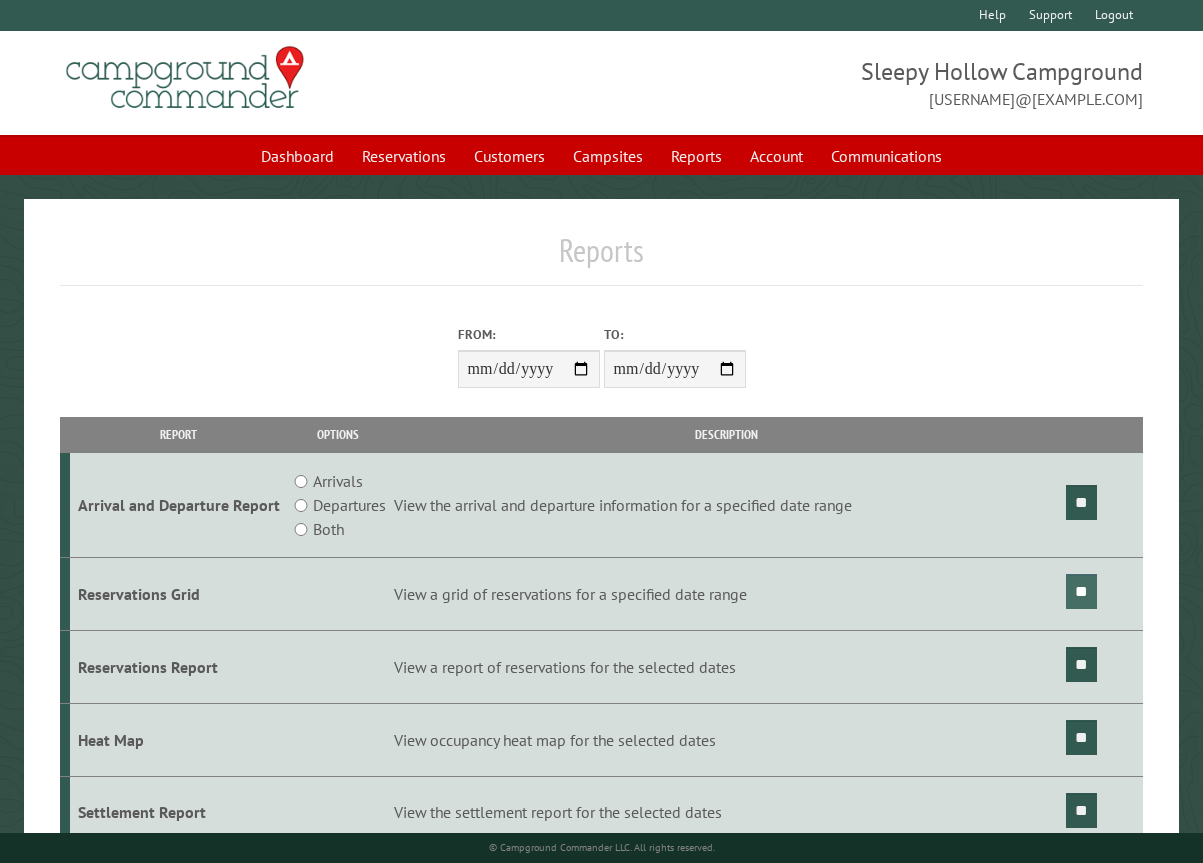 click on "**" at bounding box center (1081, 591) 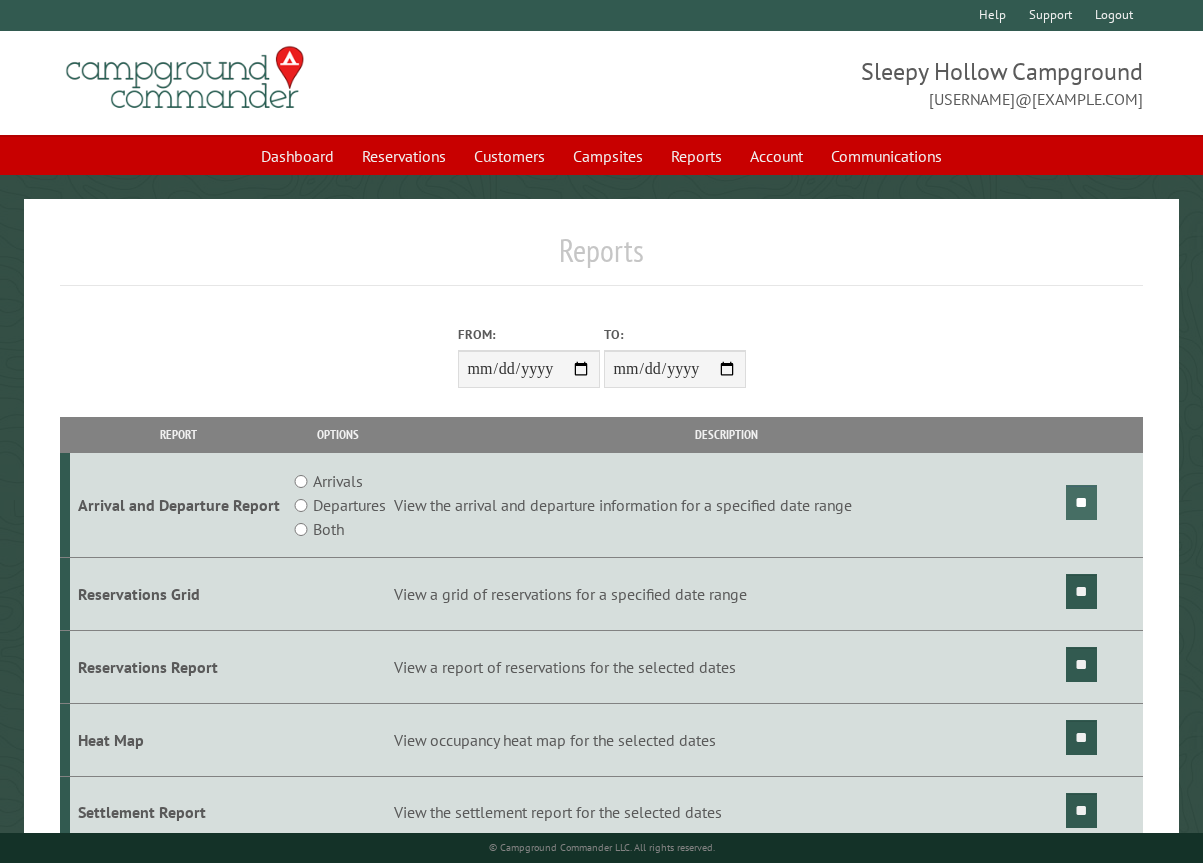 click on "**" at bounding box center [1081, 502] 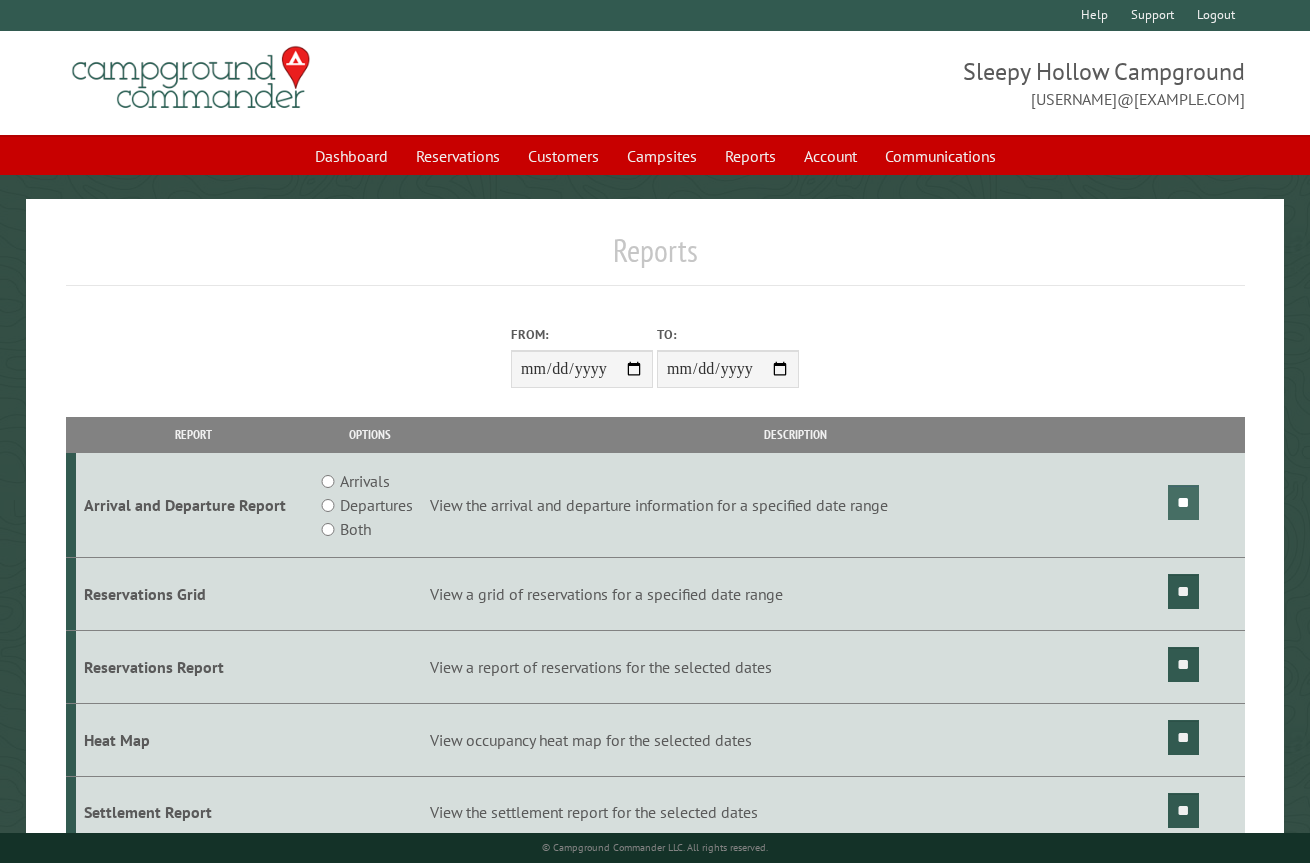 click on "**" at bounding box center (1183, 502) 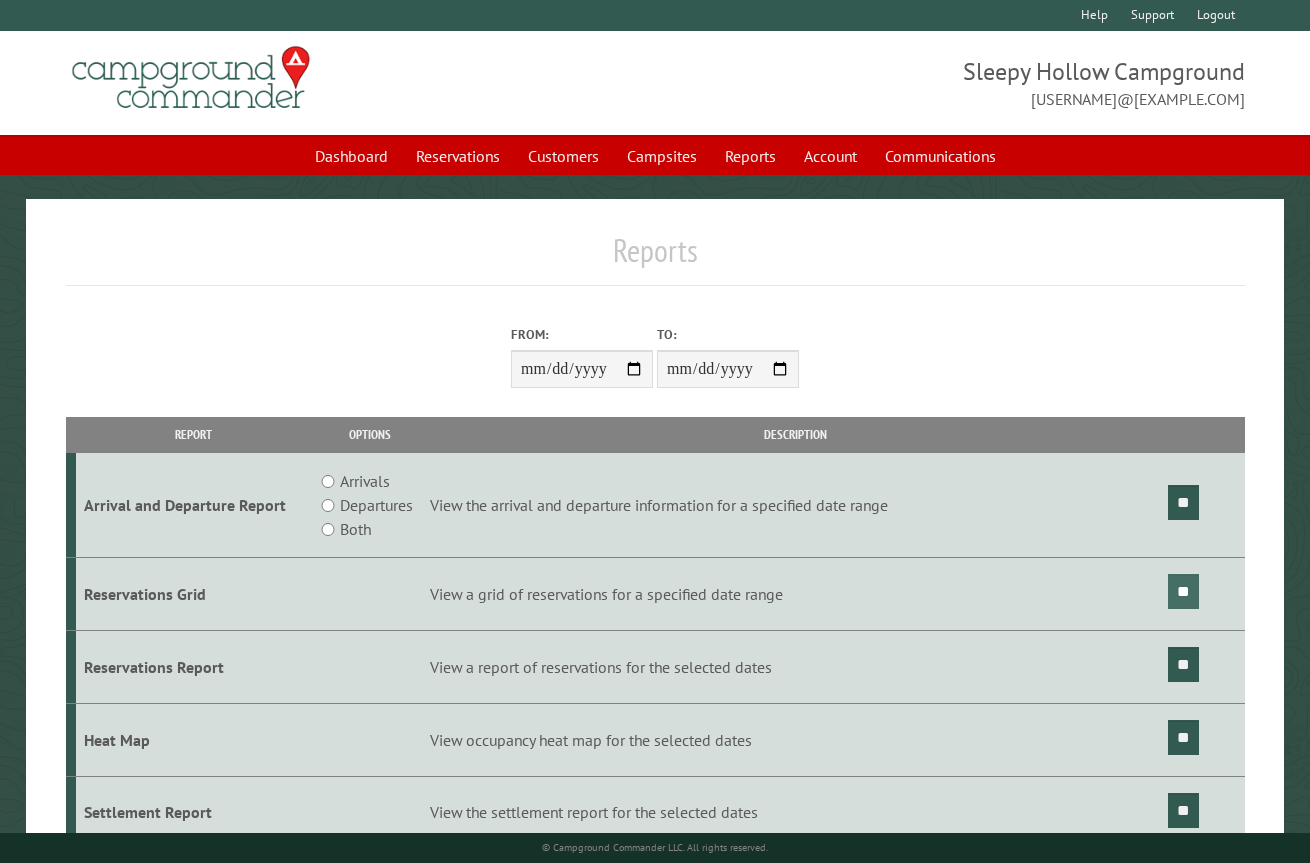 click on "**" at bounding box center (1183, 591) 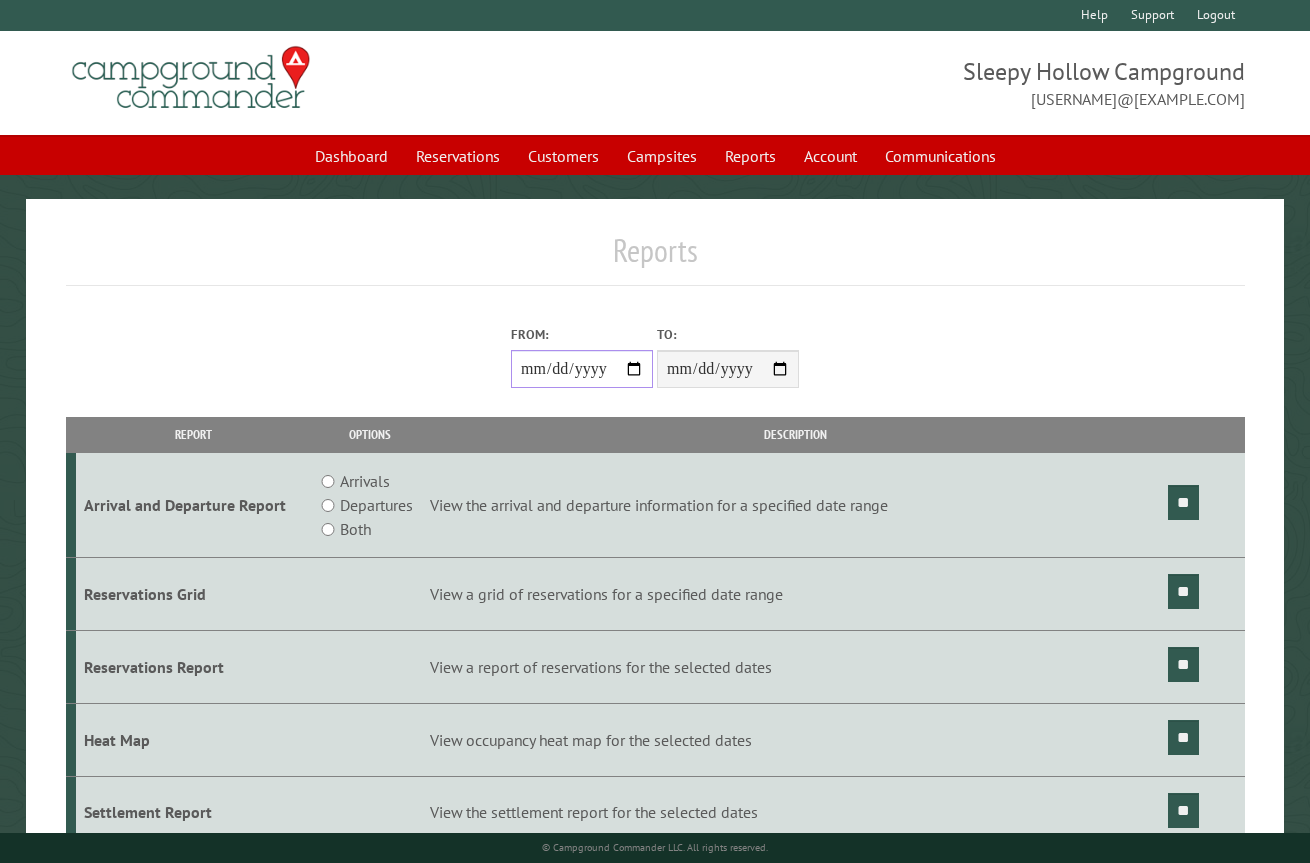 click on "**********" at bounding box center (582, 369) 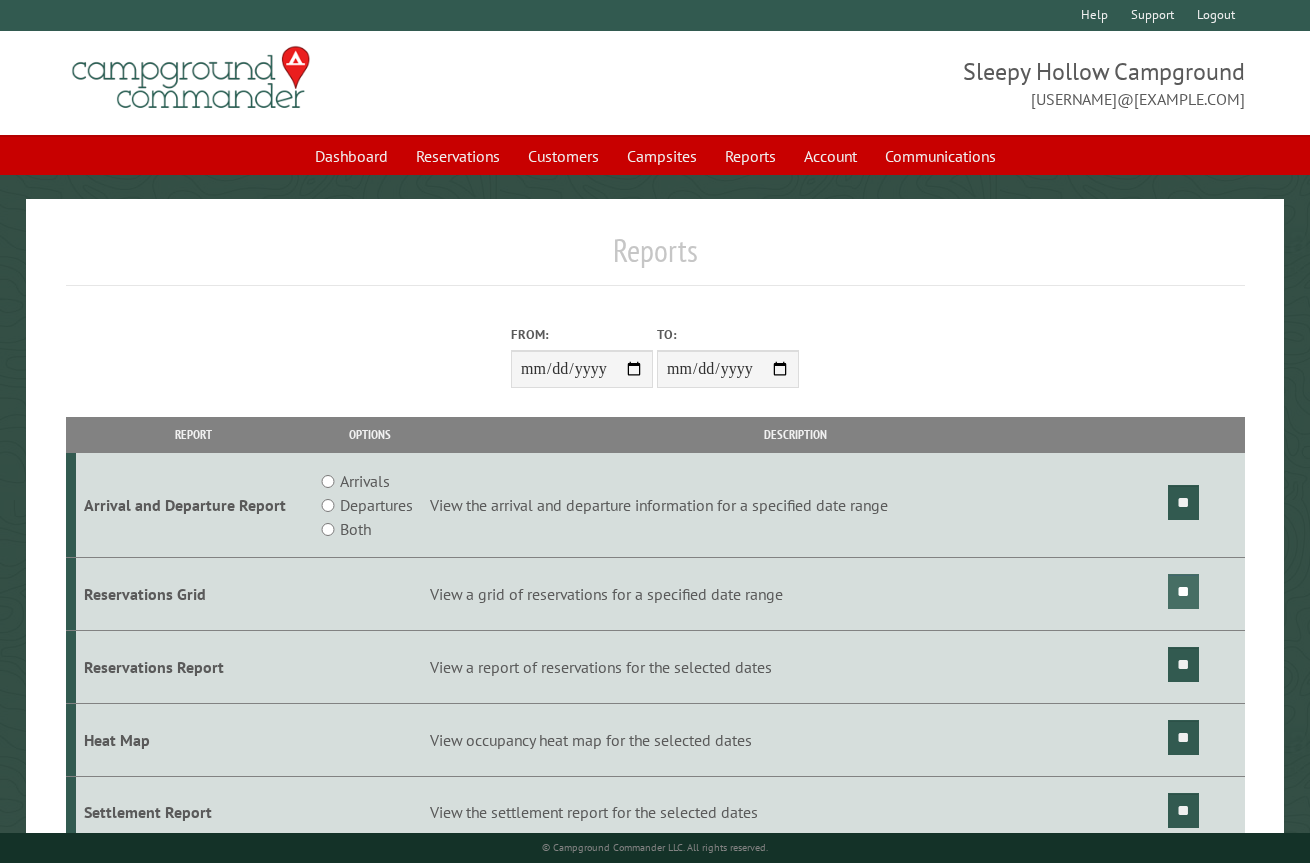 click on "**" at bounding box center (1183, 591) 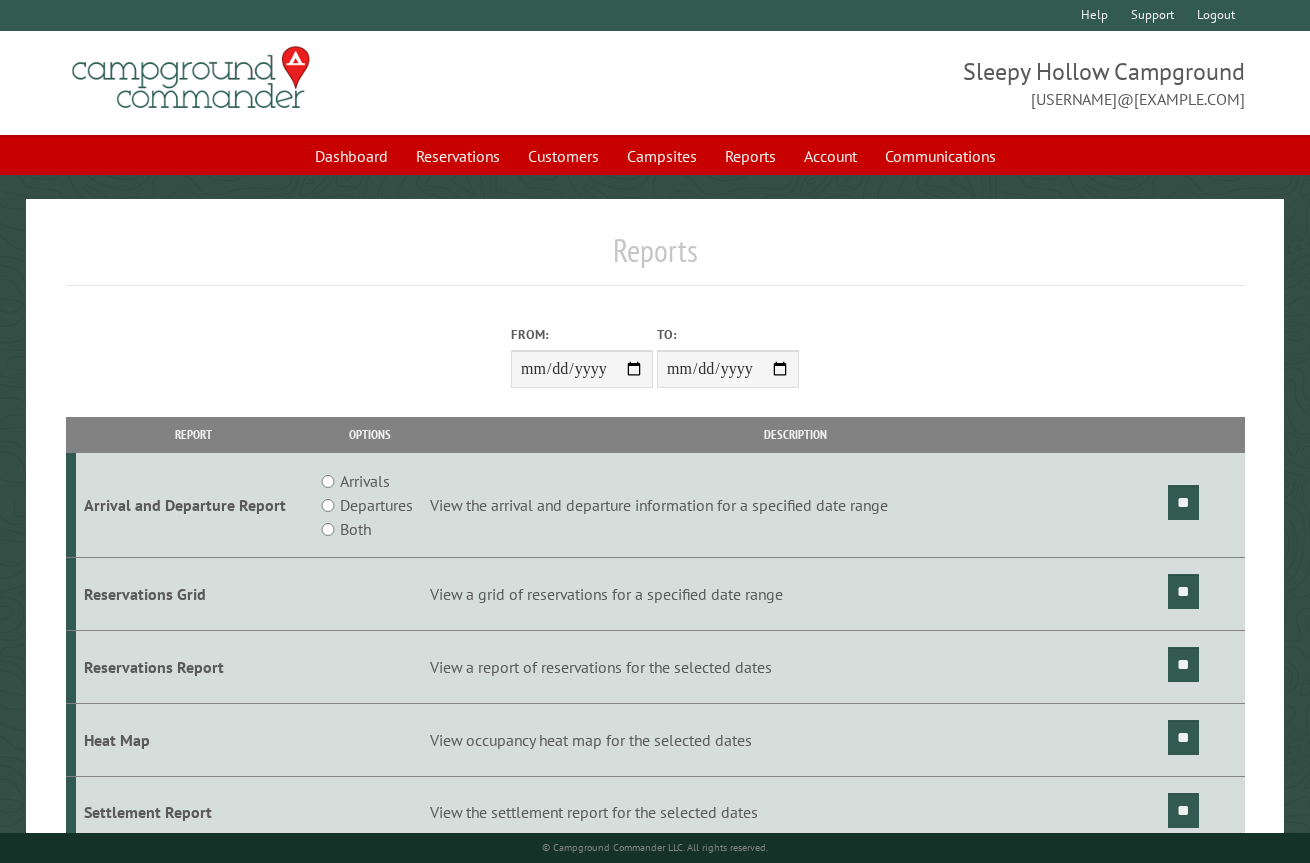 click on "**********" at bounding box center (655, 650) 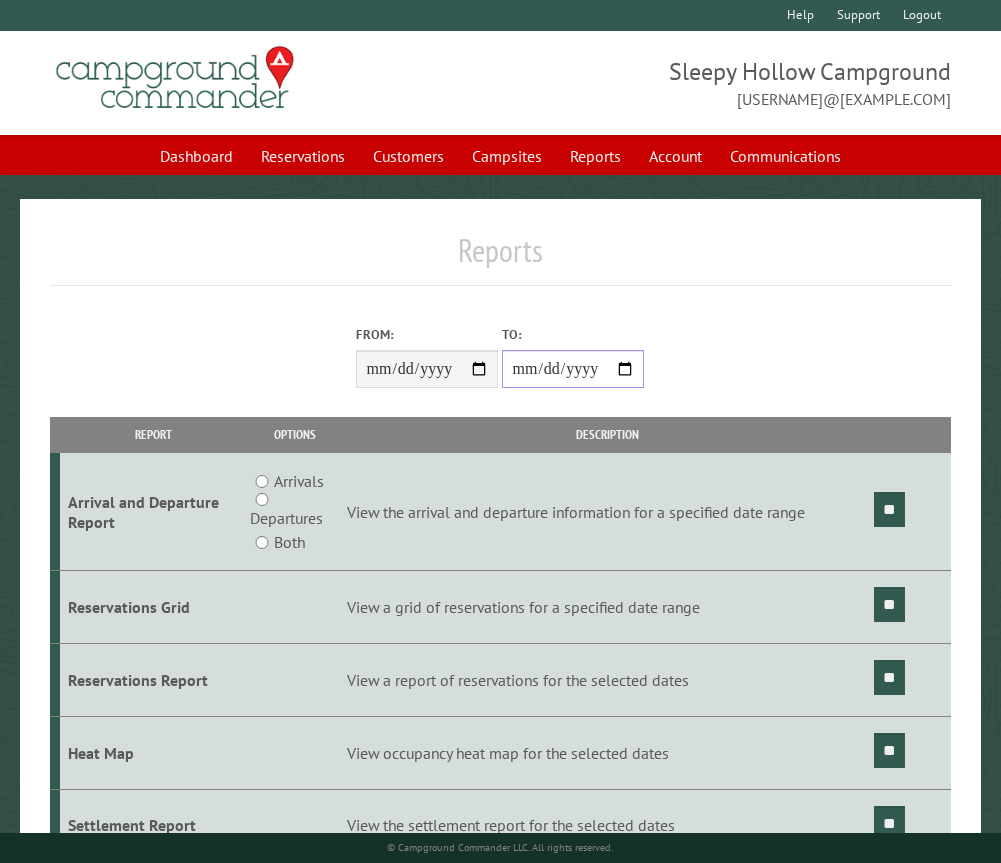 click on "**********" at bounding box center (573, 369) 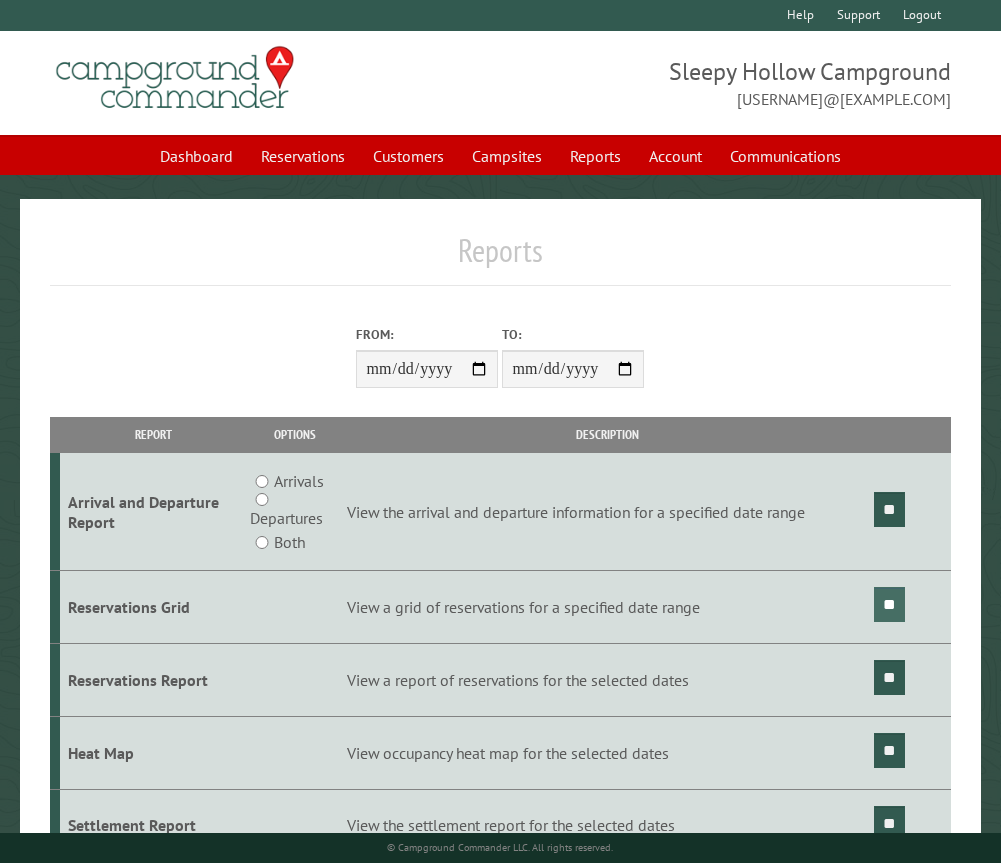 click on "**" at bounding box center (889, 604) 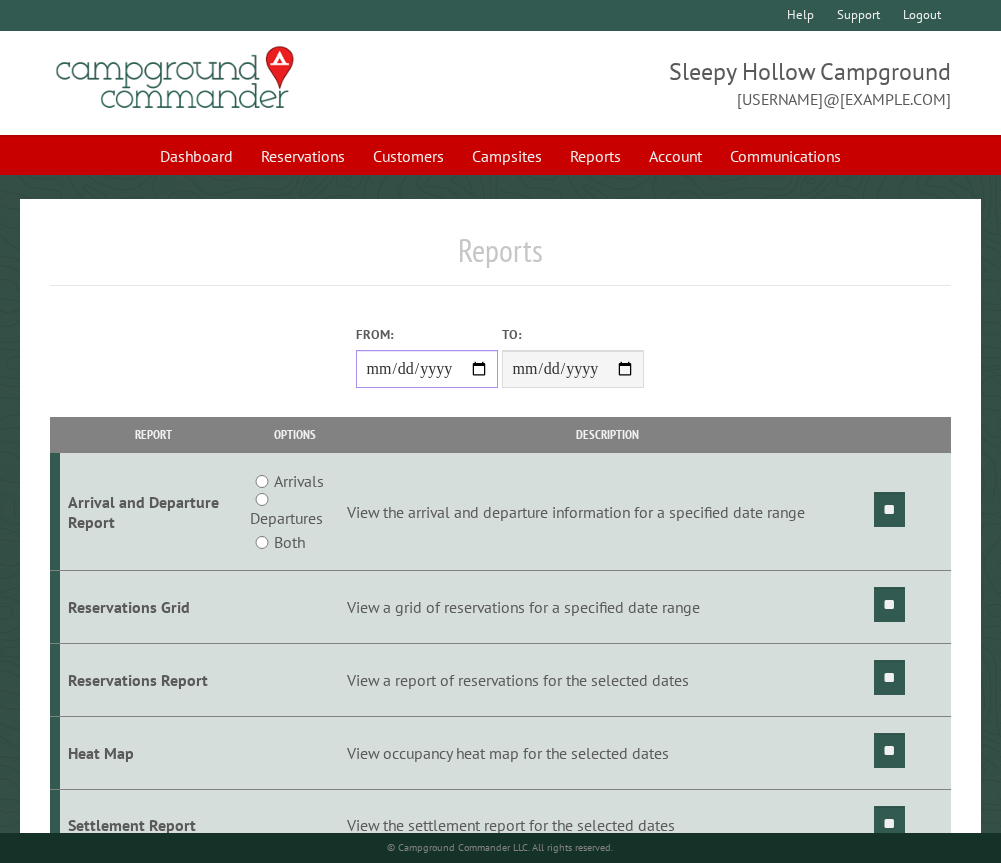 click on "**********" at bounding box center [427, 369] 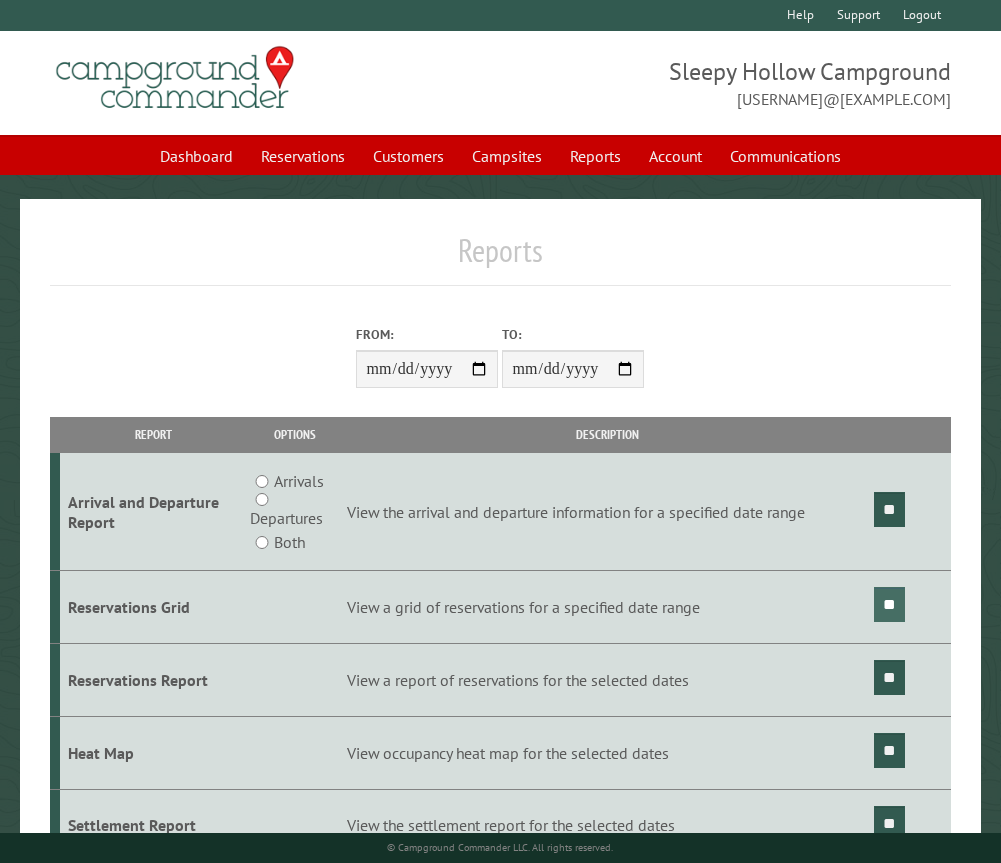 click on "**" at bounding box center (889, 604) 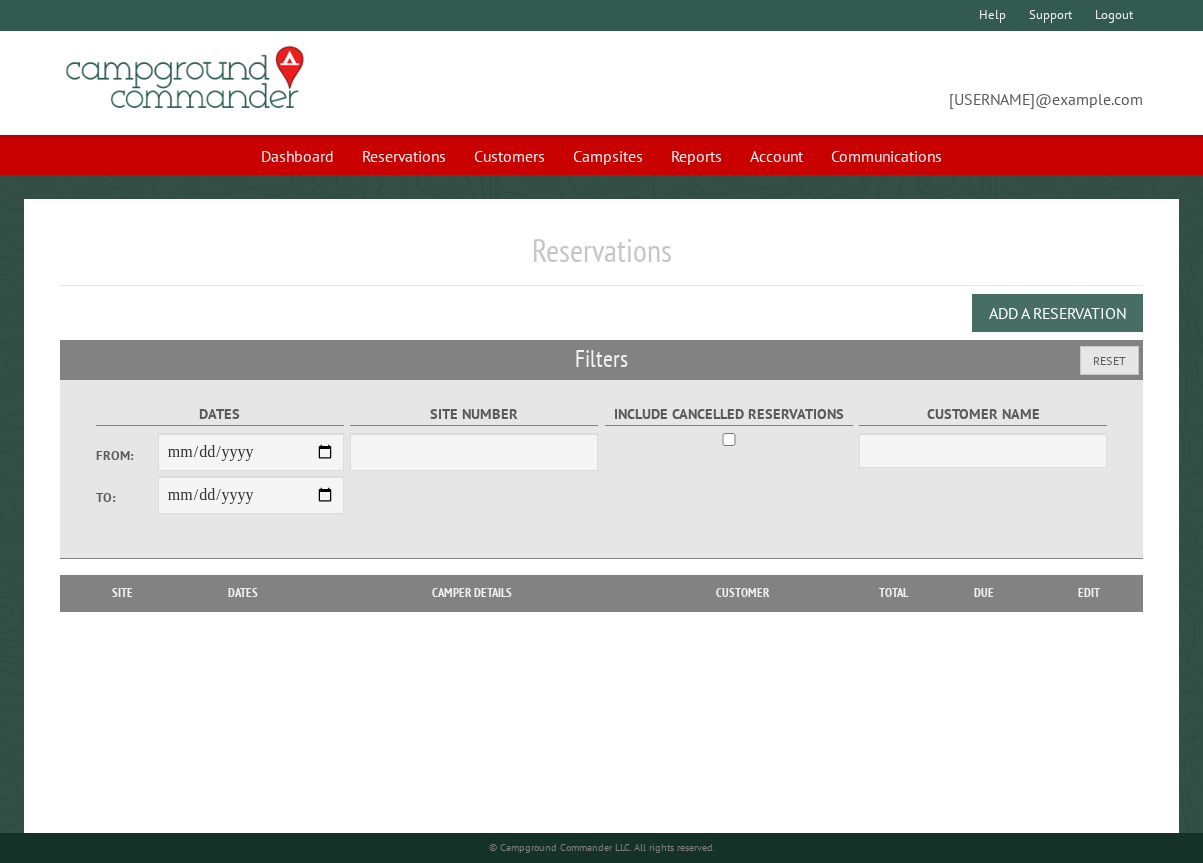 scroll, scrollTop: 0, scrollLeft: 0, axis: both 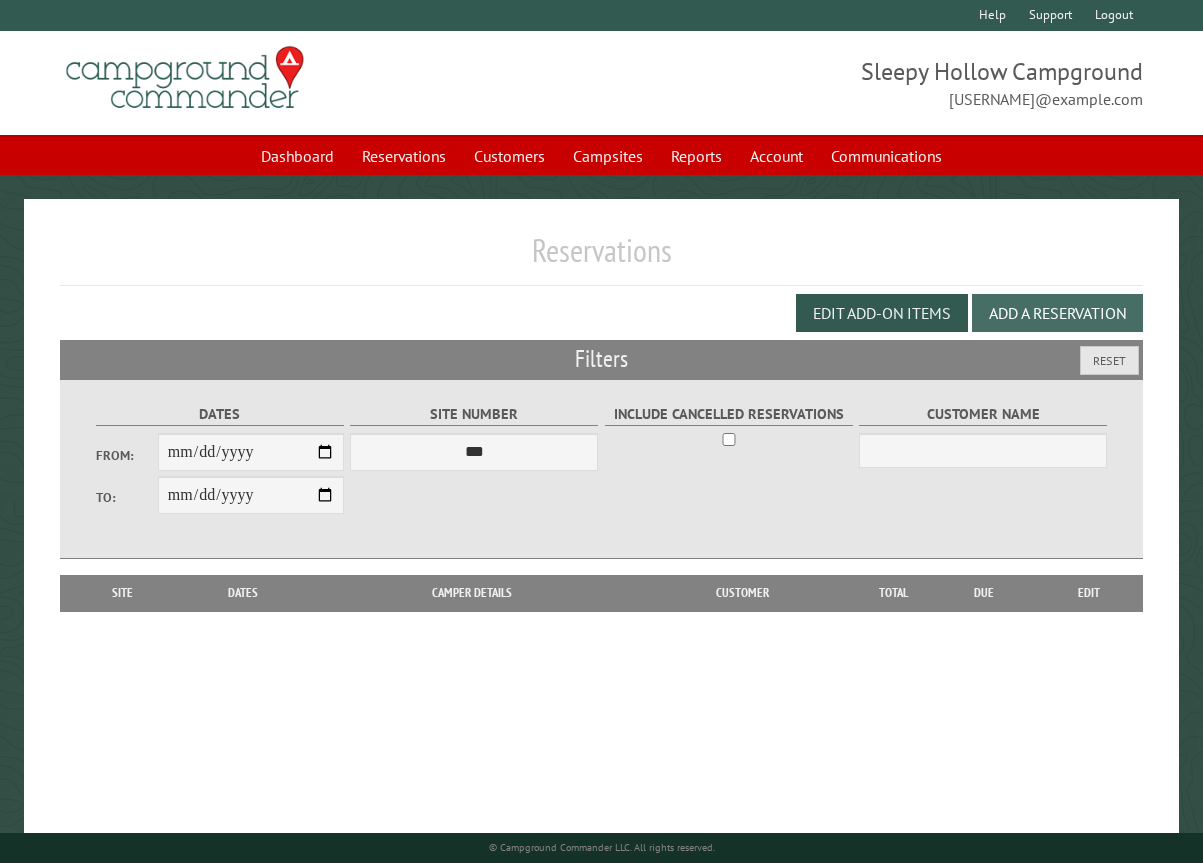 click on "Add a Reservation" at bounding box center (1057, 313) 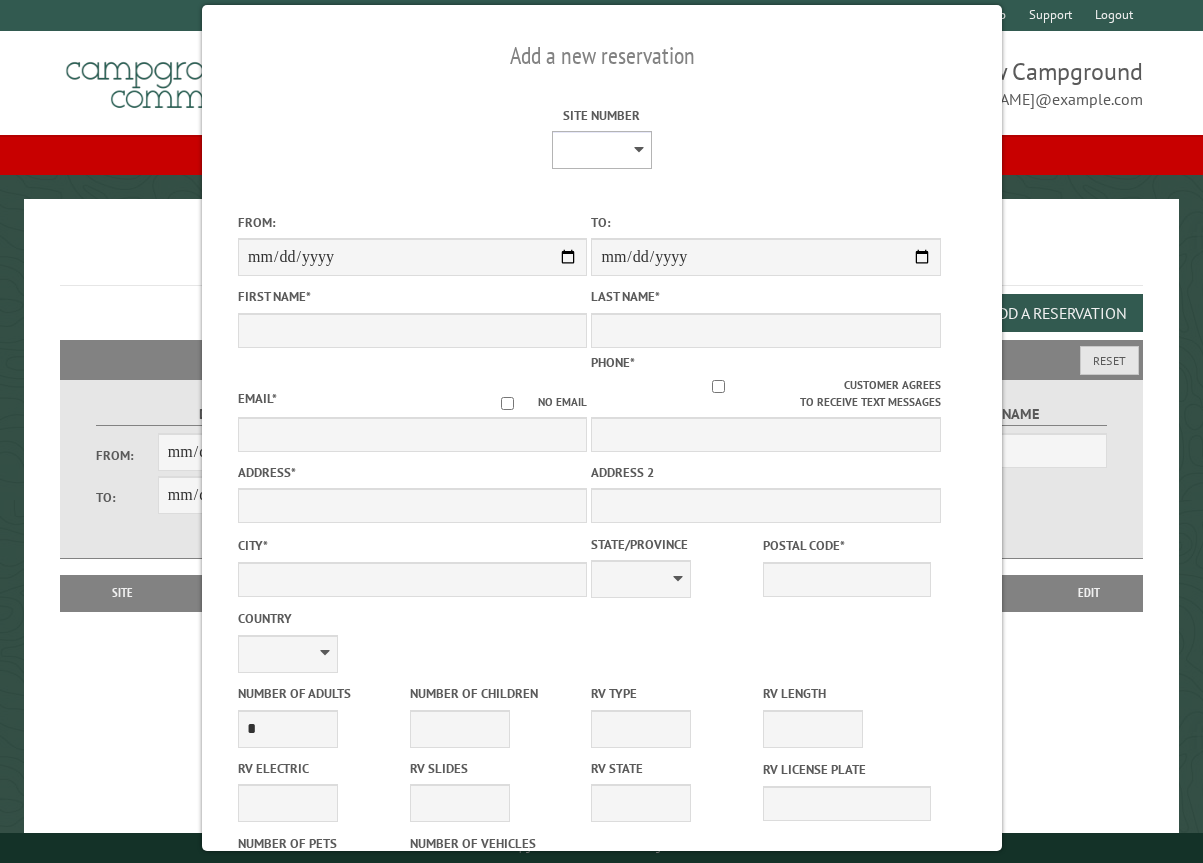 click on "* * * * * * * * * ** *** *** ** ** ** ** ** ** ** ** ** ** *** *** ** ** ** ** ** ** ** ** ** ** *** *** ** ** ** ** ** ** ** ** *** *** ** ** ** ** ** ** *** *** ** ** ** ** ** *** ** ** ** ** ** ** ** ** ** ** ** ** ** ** ** ** ** ** ** ** ** ** ** ** **" at bounding box center [601, 150] 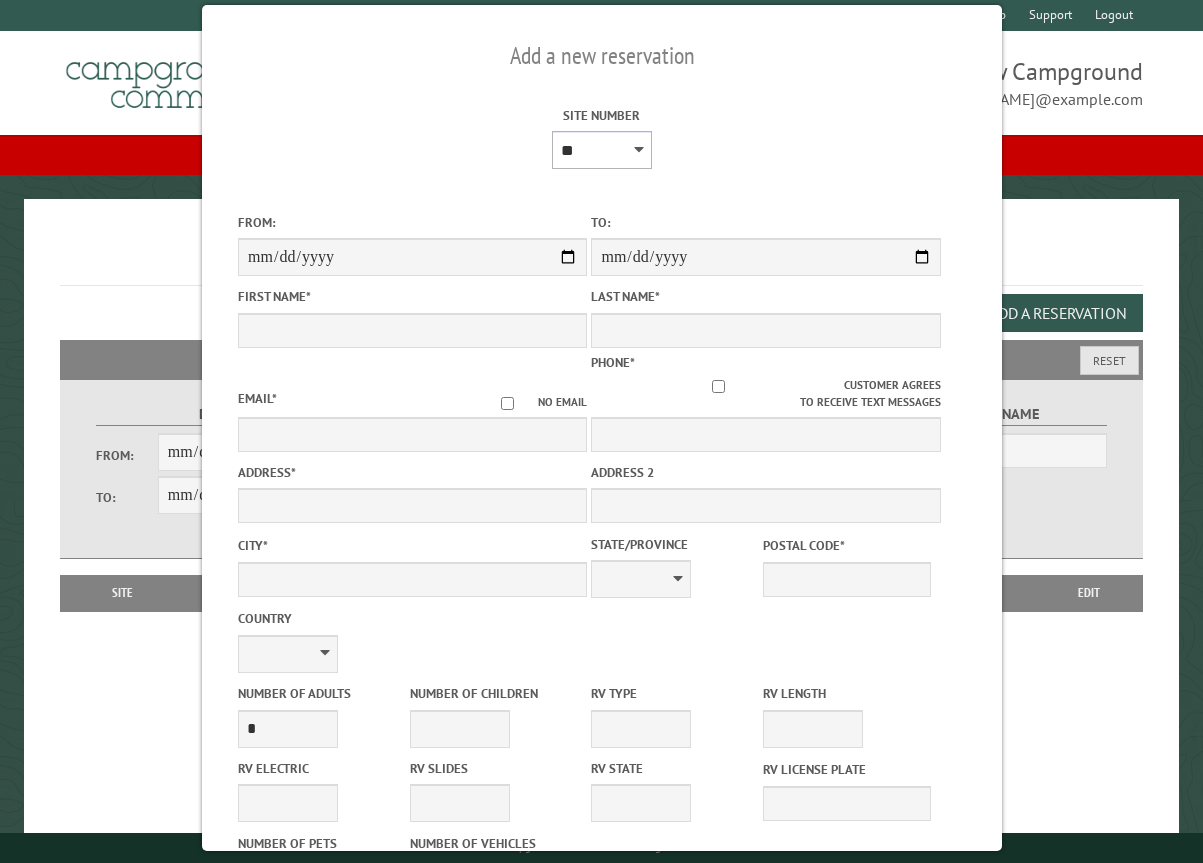 click on "* * * * * * * * * ** *** *** ** ** ** ** ** ** ** ** ** ** *** *** ** ** ** ** ** ** ** ** ** ** *** *** ** ** ** ** ** ** ** ** *** *** ** ** ** ** ** ** *** *** ** ** ** ** ** *** ** ** ** ** ** ** ** ** ** ** ** ** ** ** ** ** ** ** ** ** ** ** ** ** **" at bounding box center [601, 150] 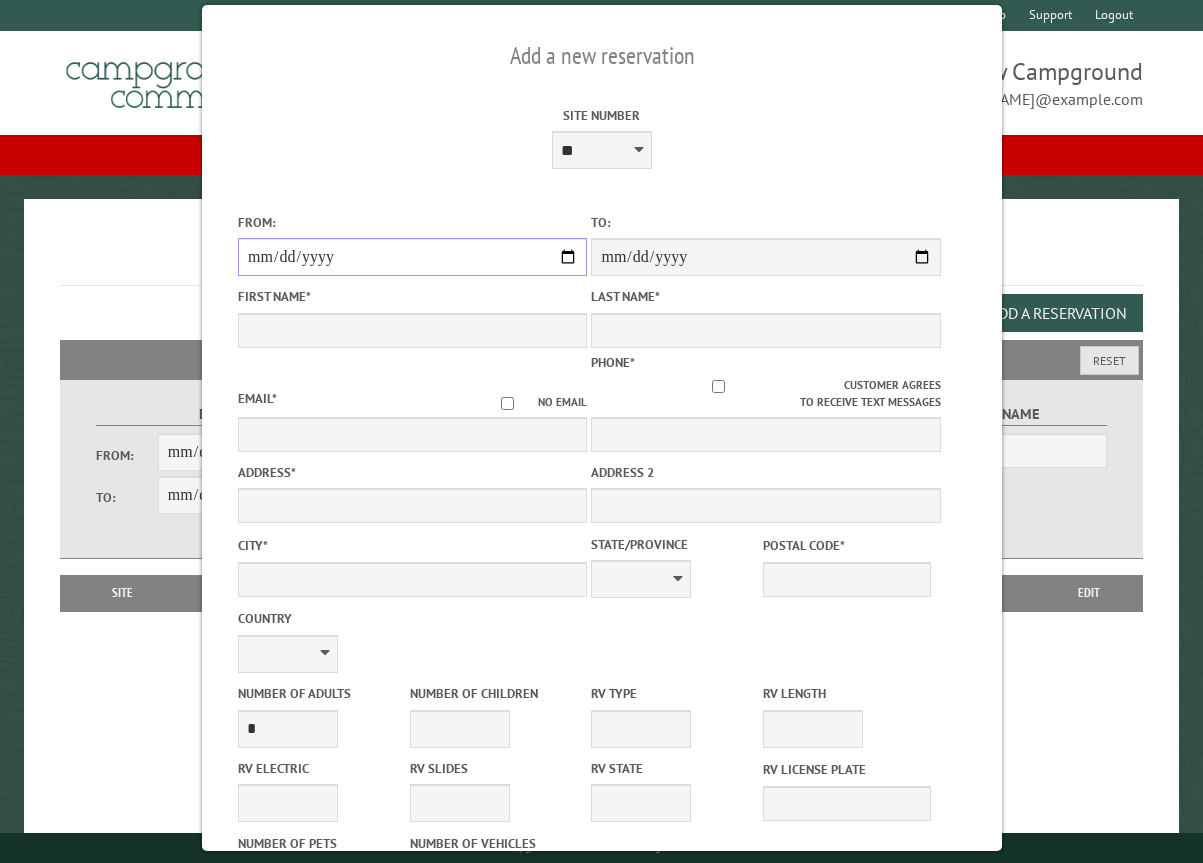 click on "From:" at bounding box center [412, 257] 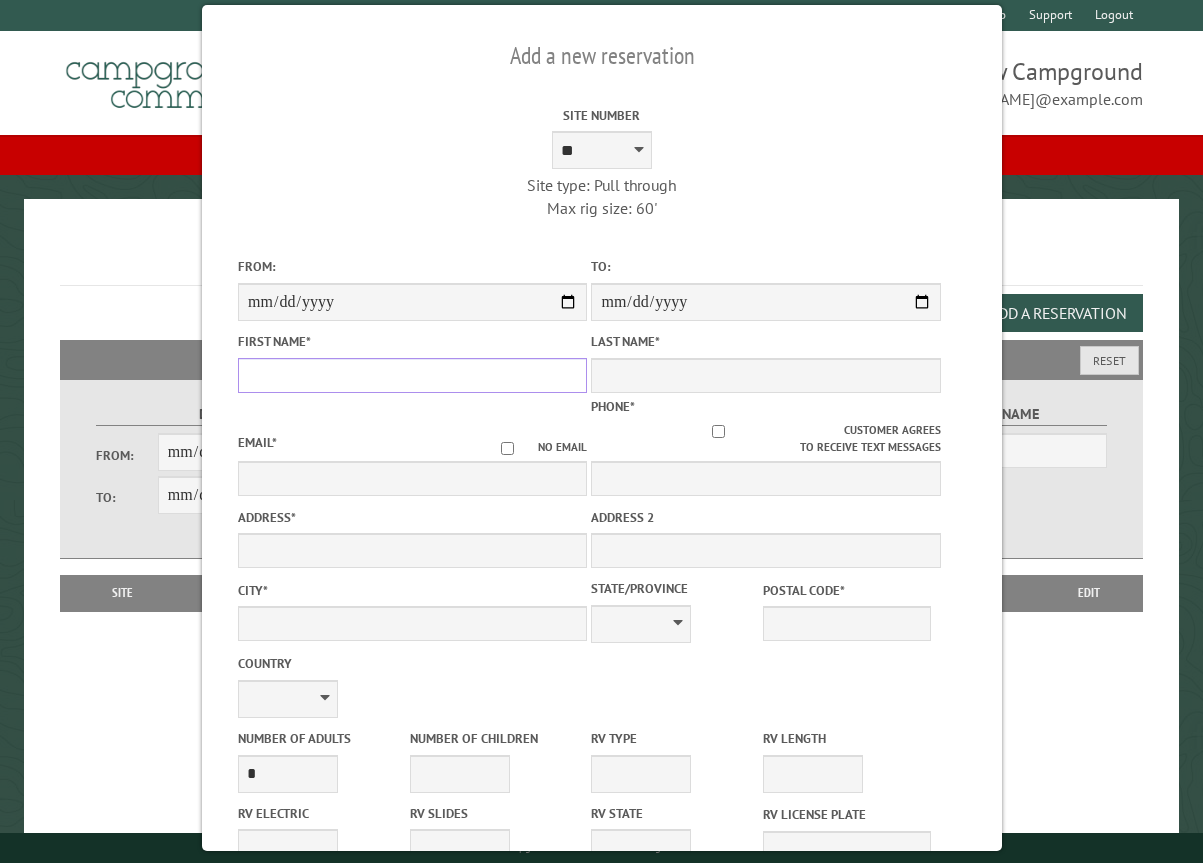 click on "First Name *" at bounding box center (412, 375) 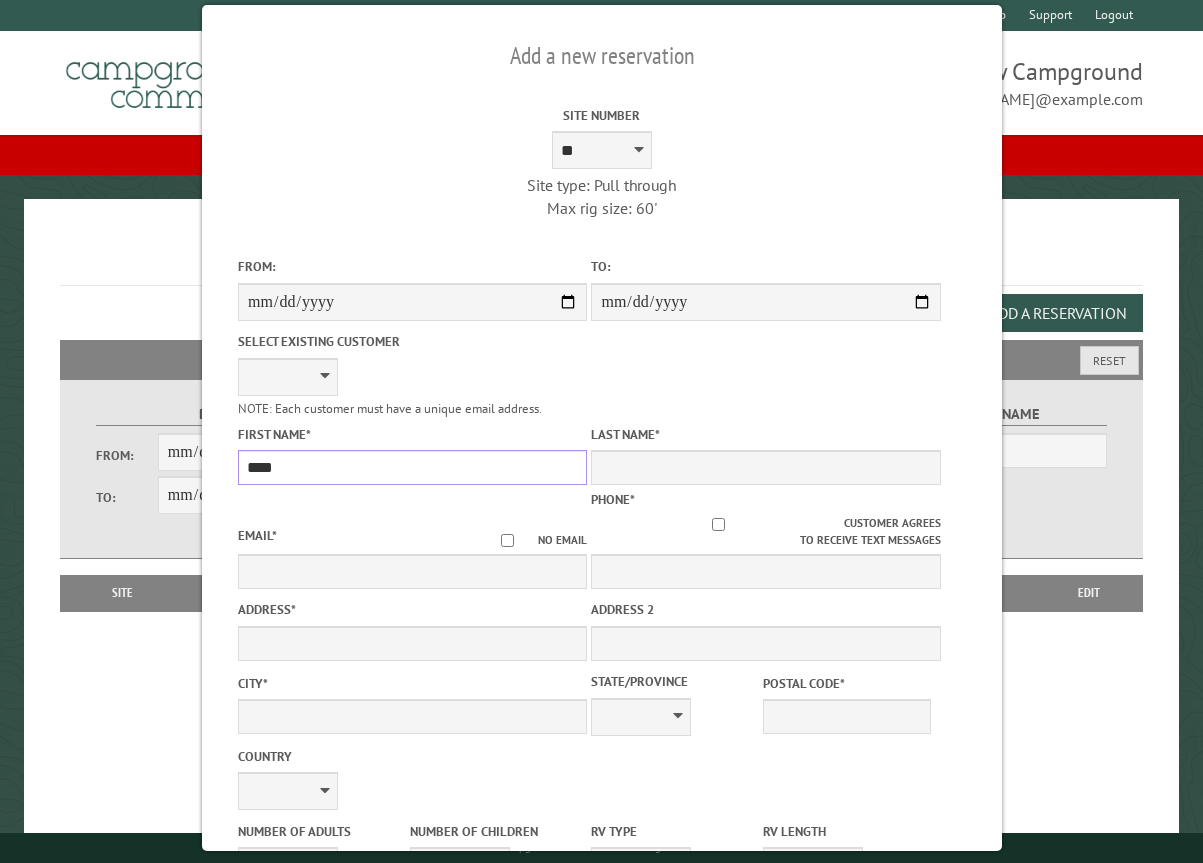 type on "****" 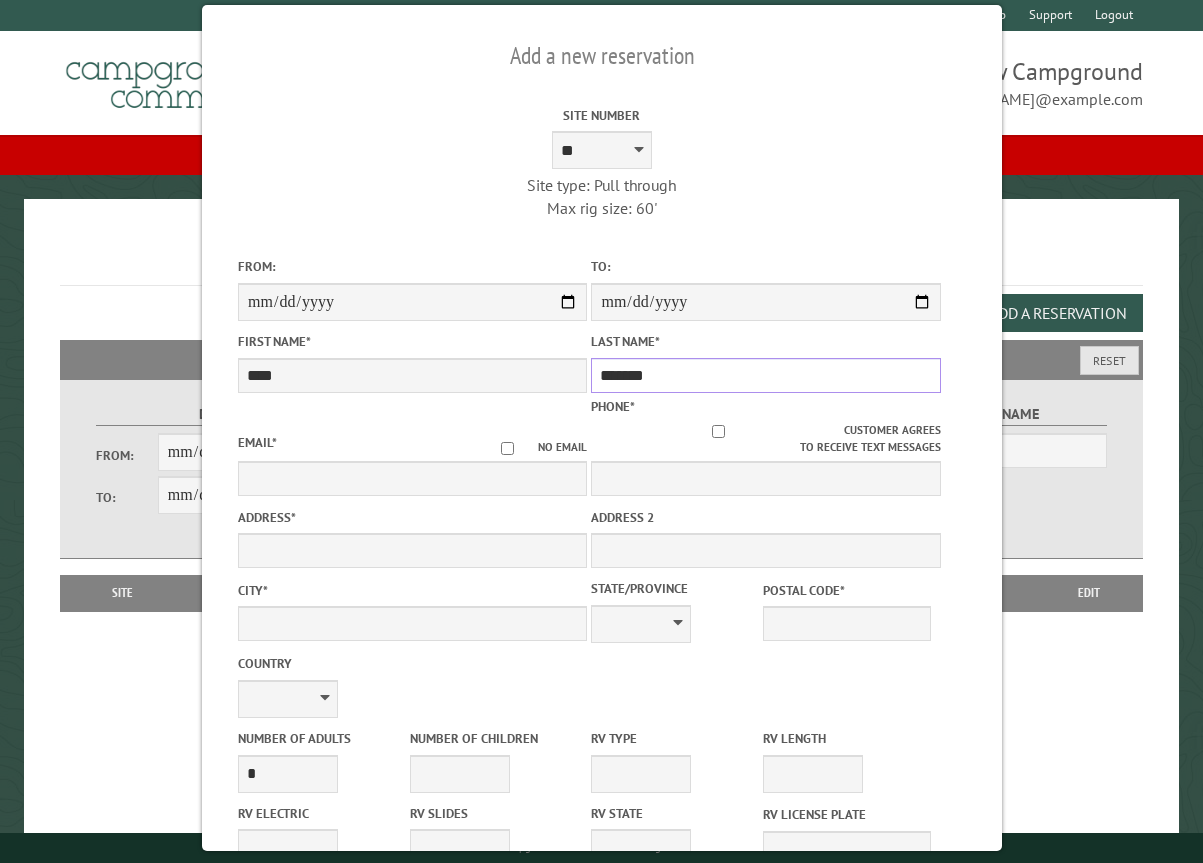 type on "*******" 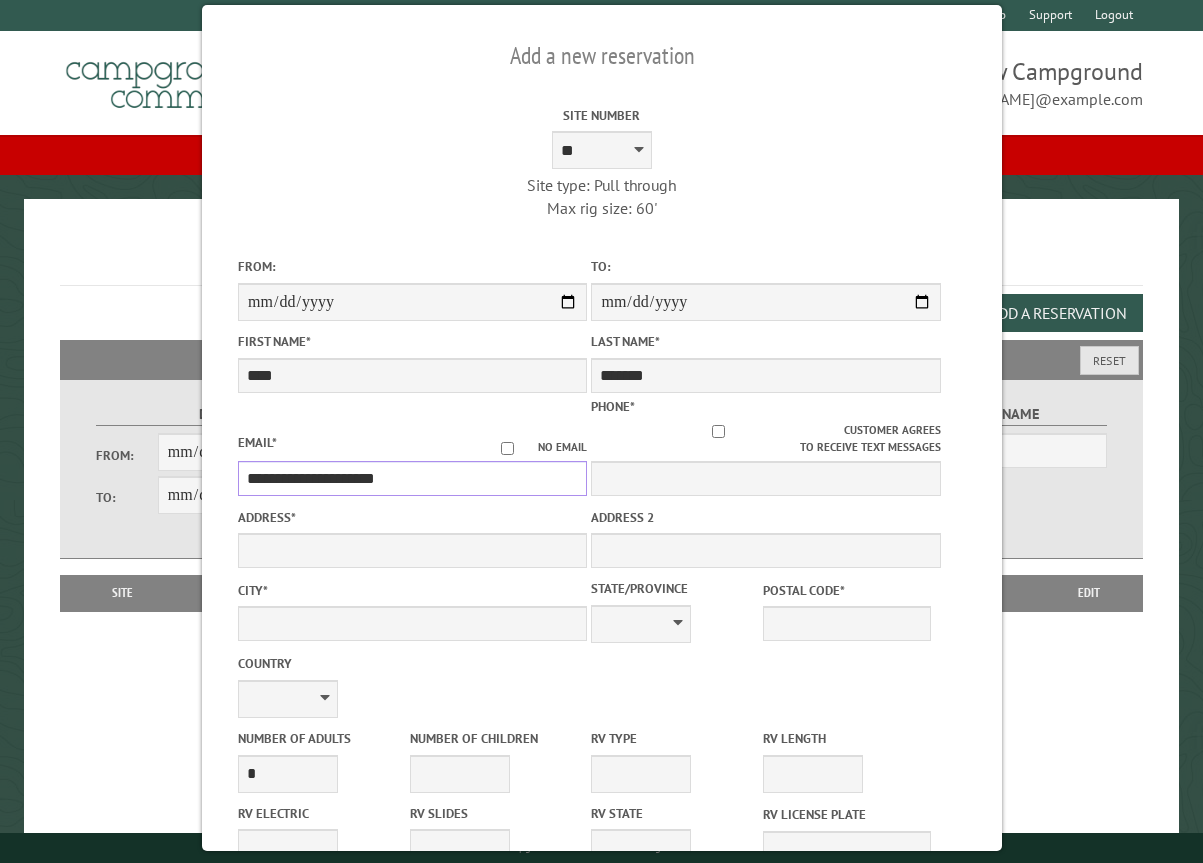 type on "**********" 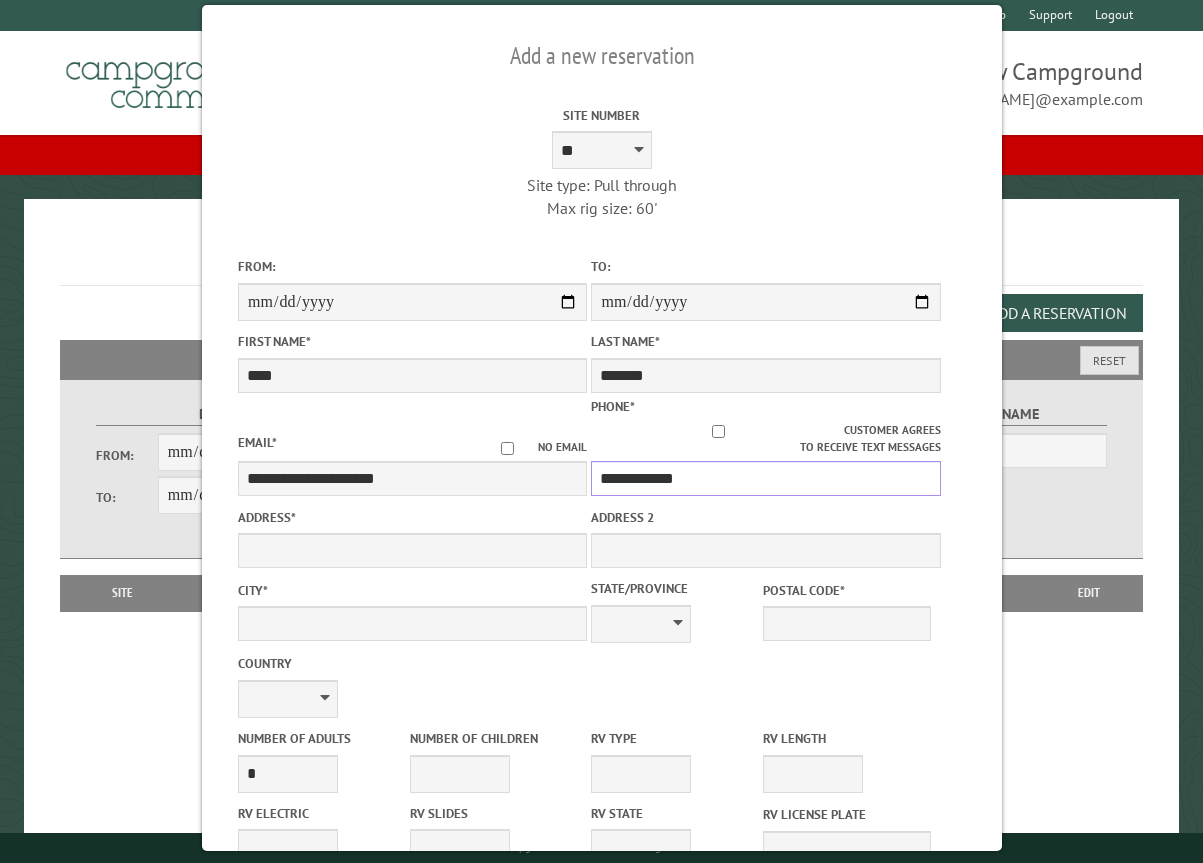 type on "**********" 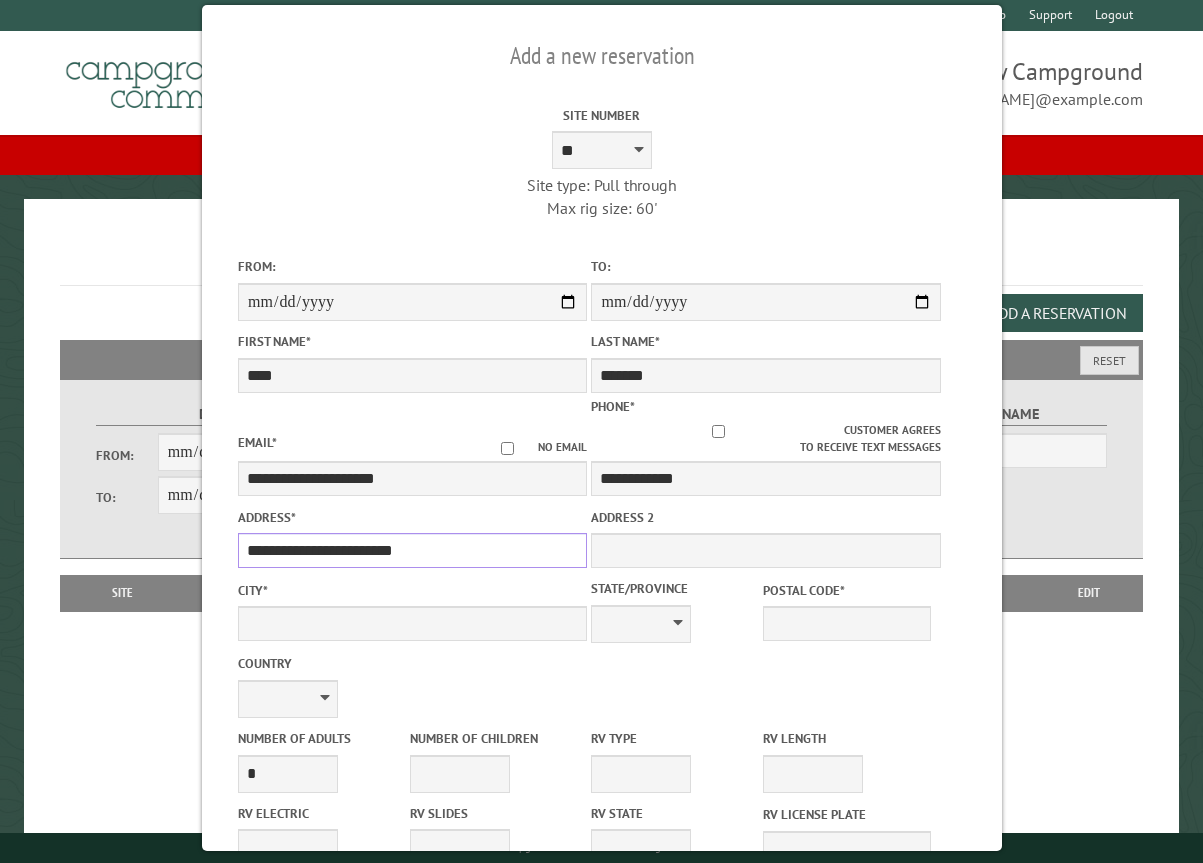 type on "**********" 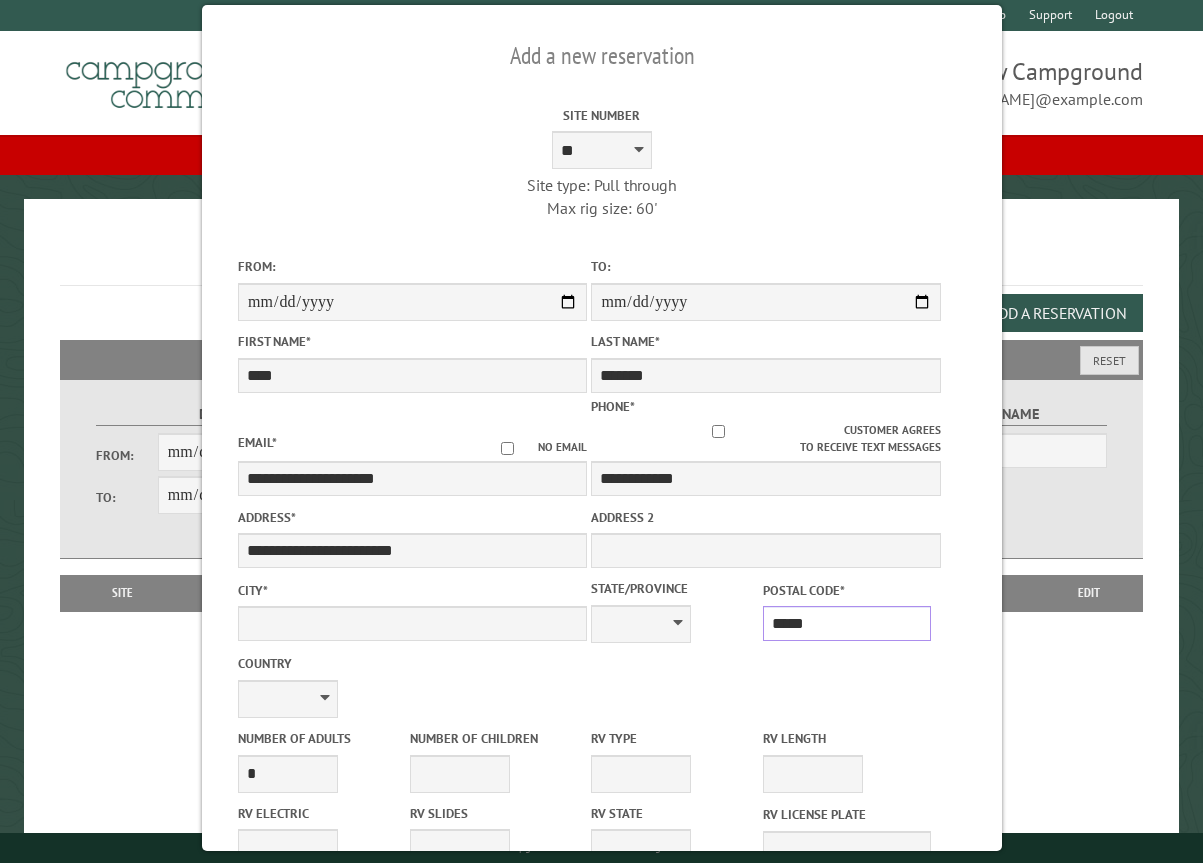 type on "*****" 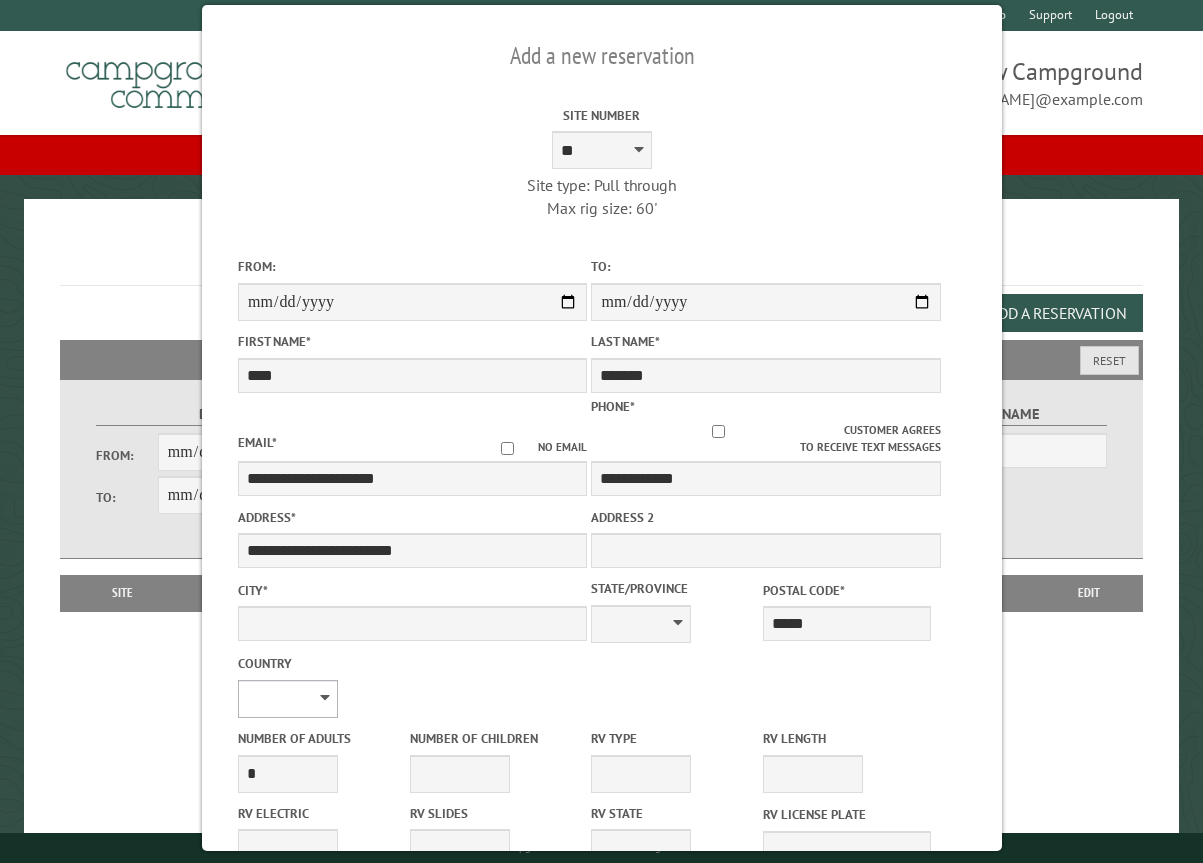 type on "******" 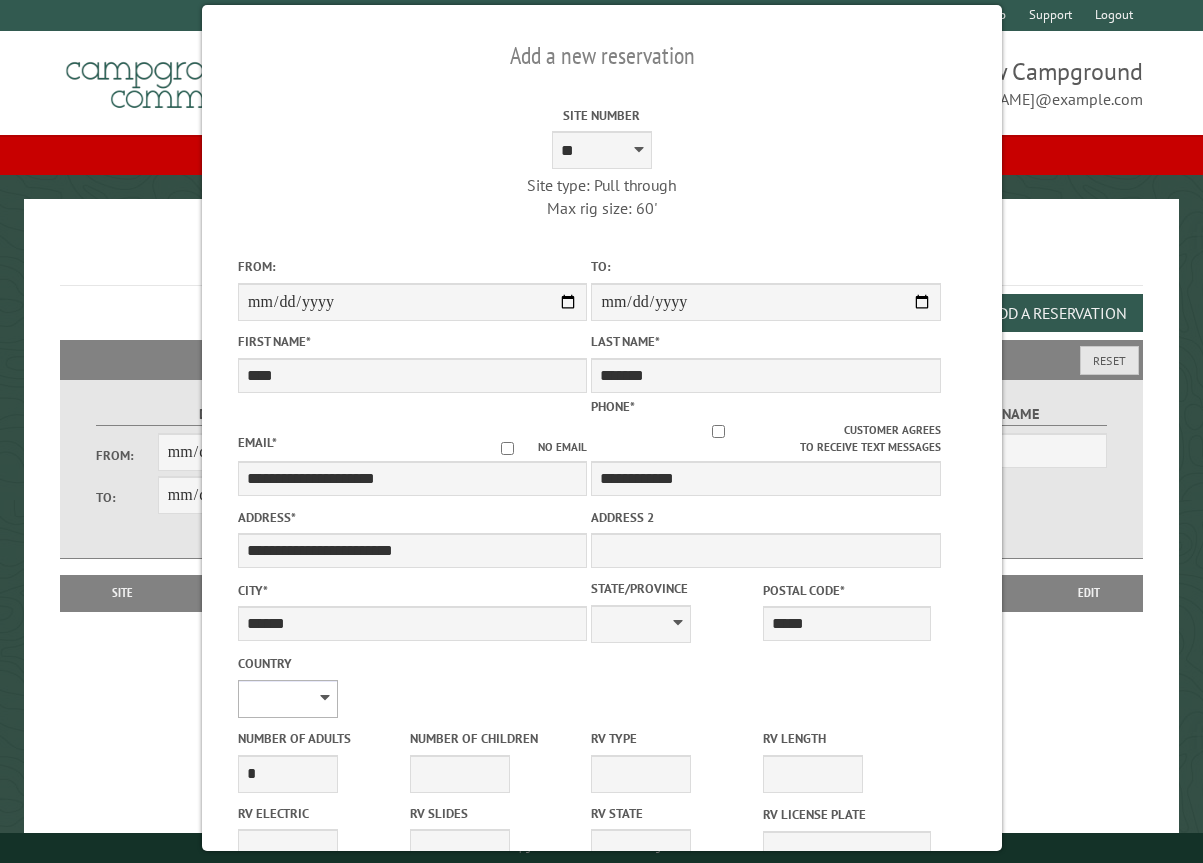 select on "**" 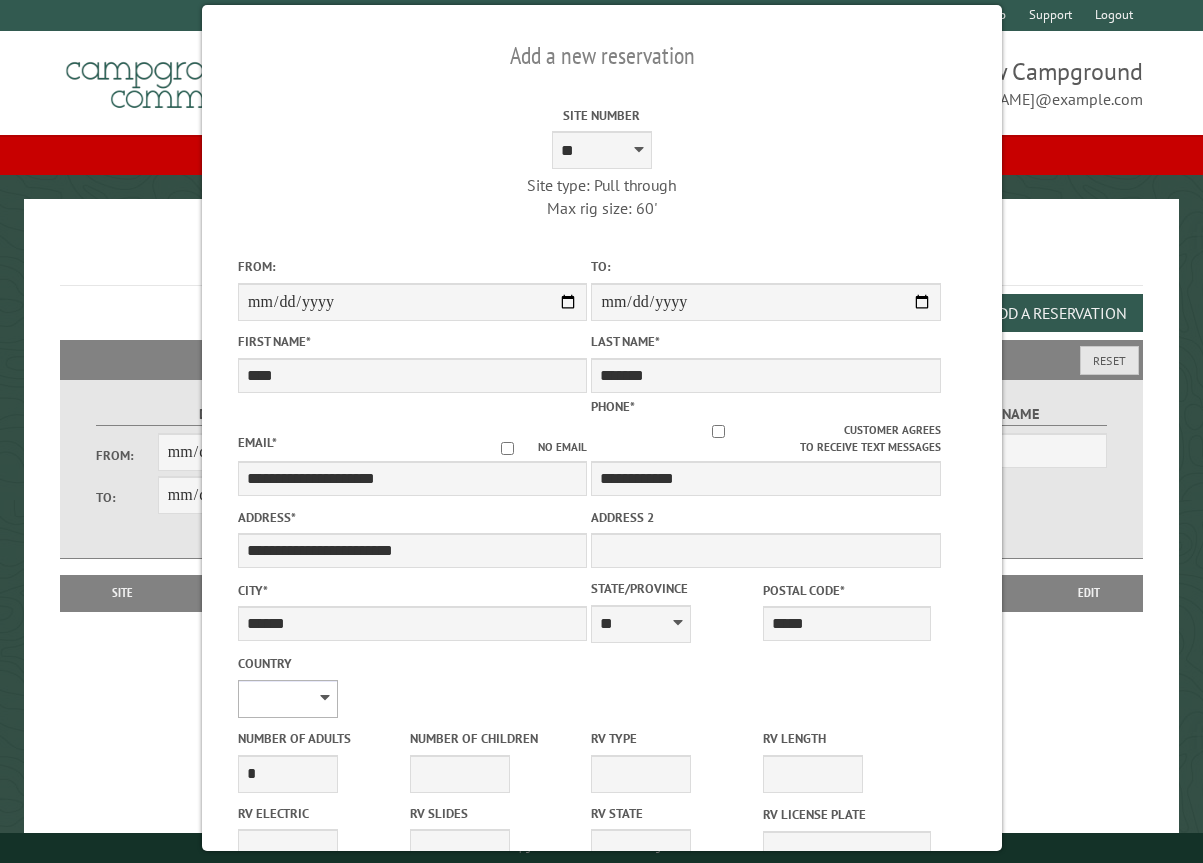 select on "**" 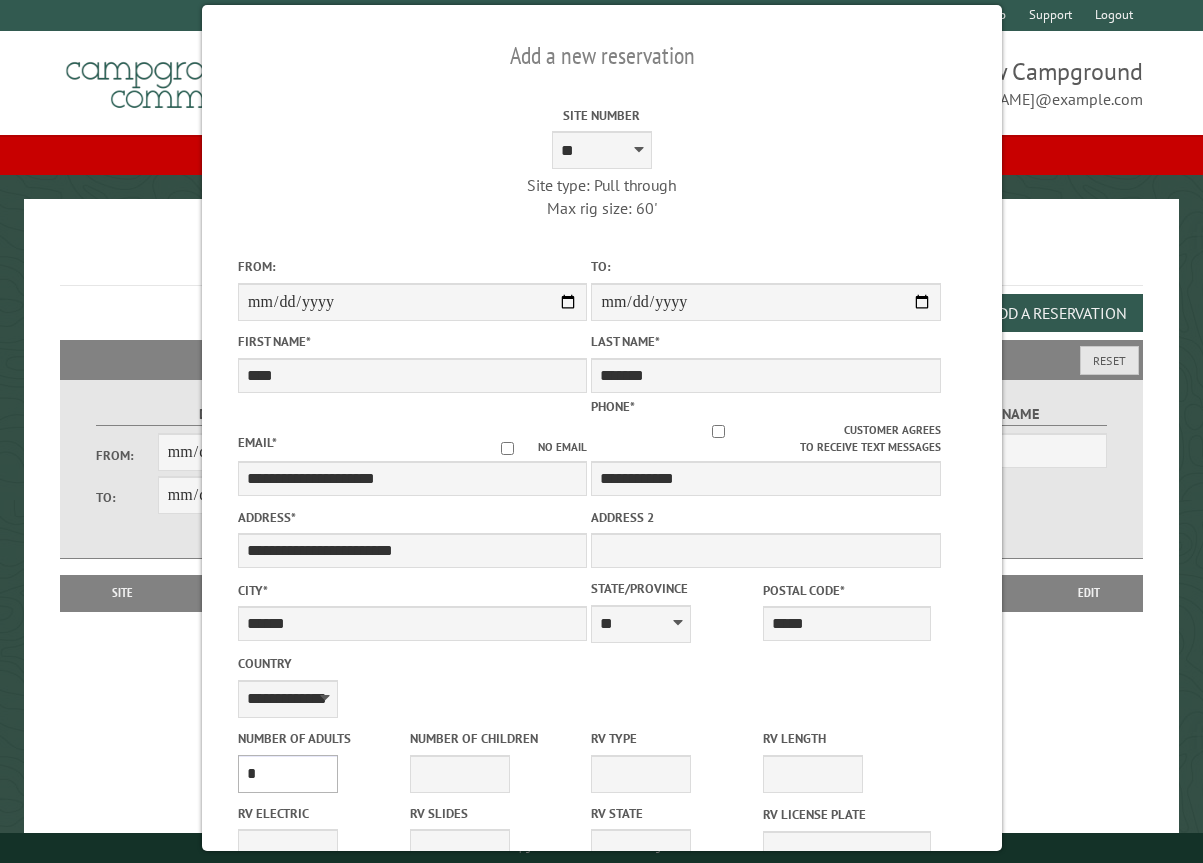 select on "*" 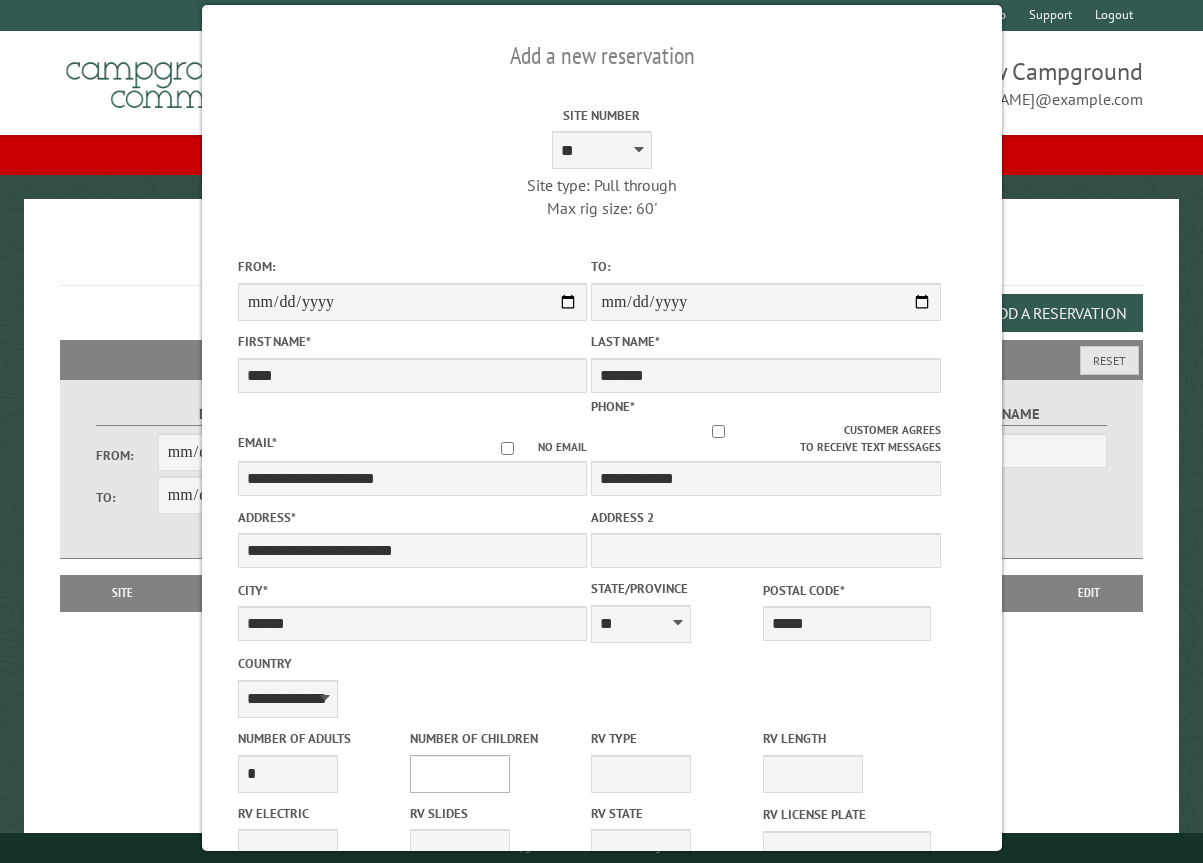 select on "*" 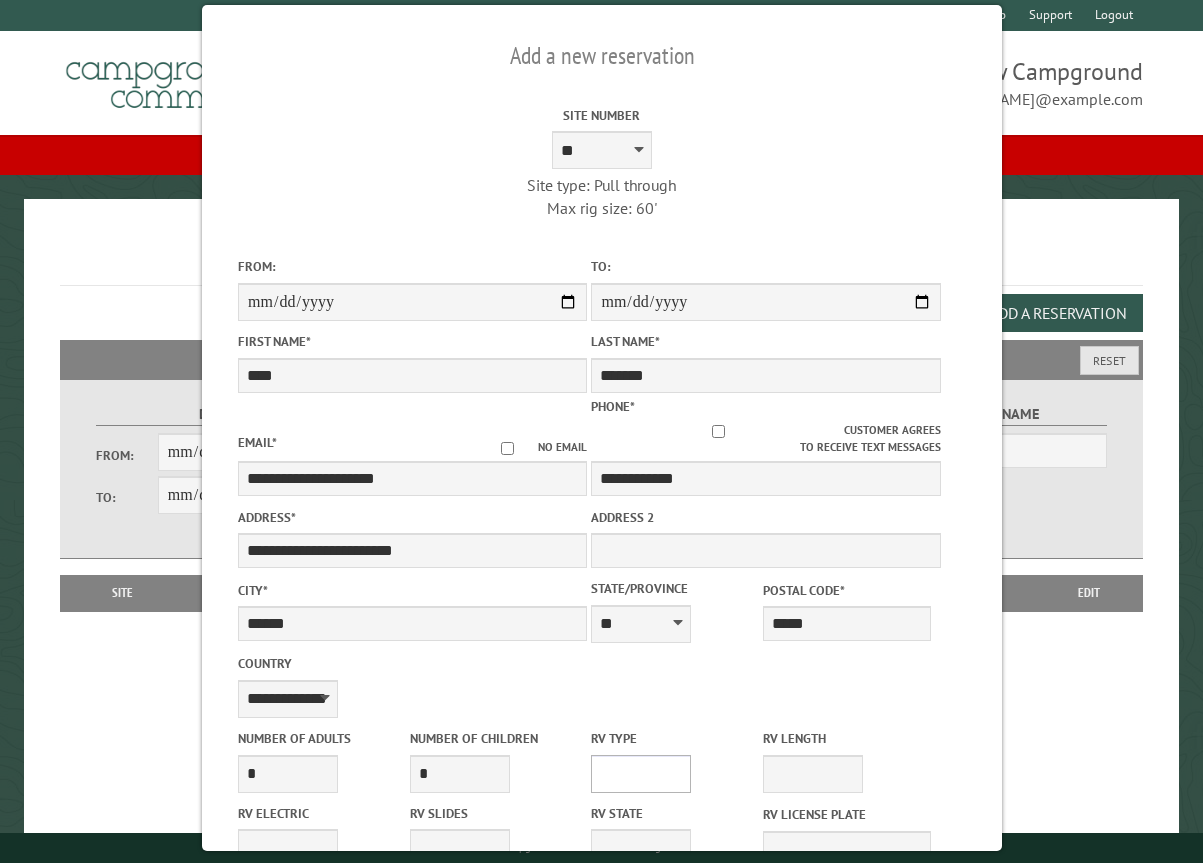 select on "**********" 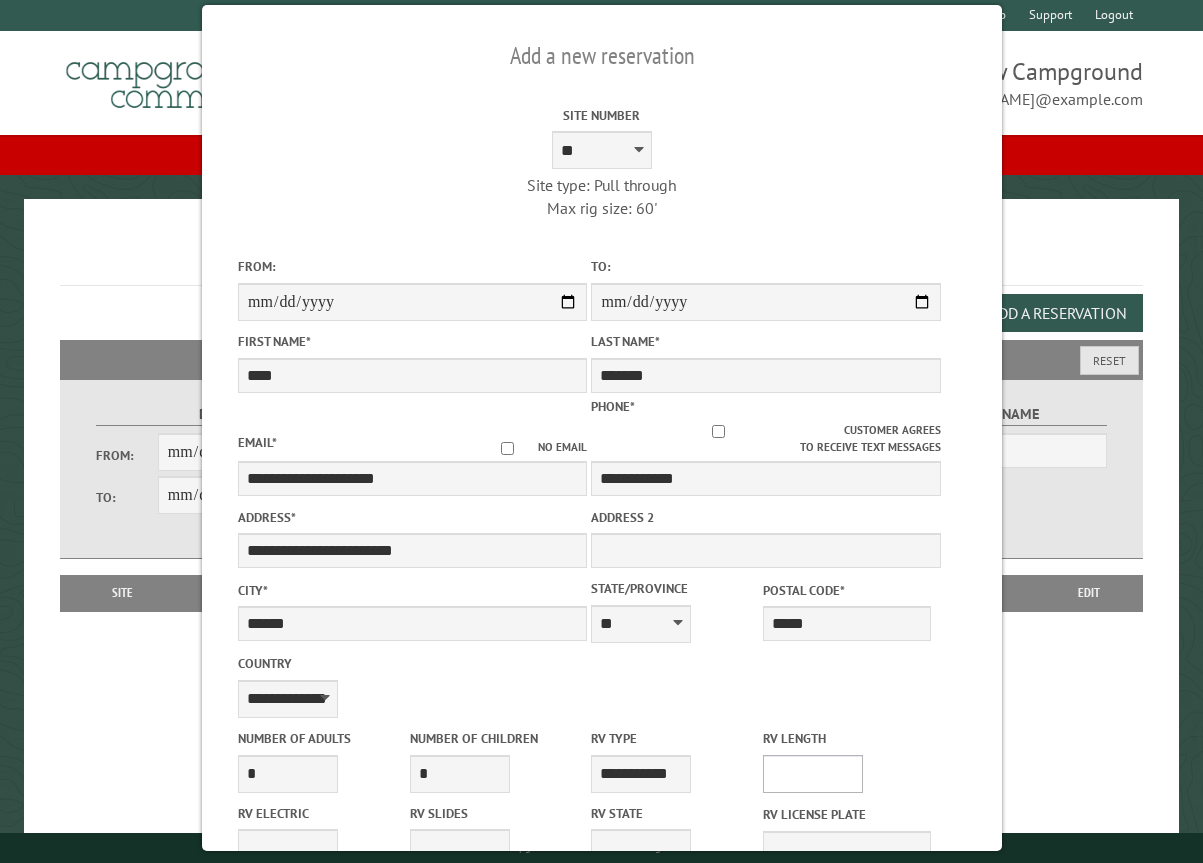 select on "**" 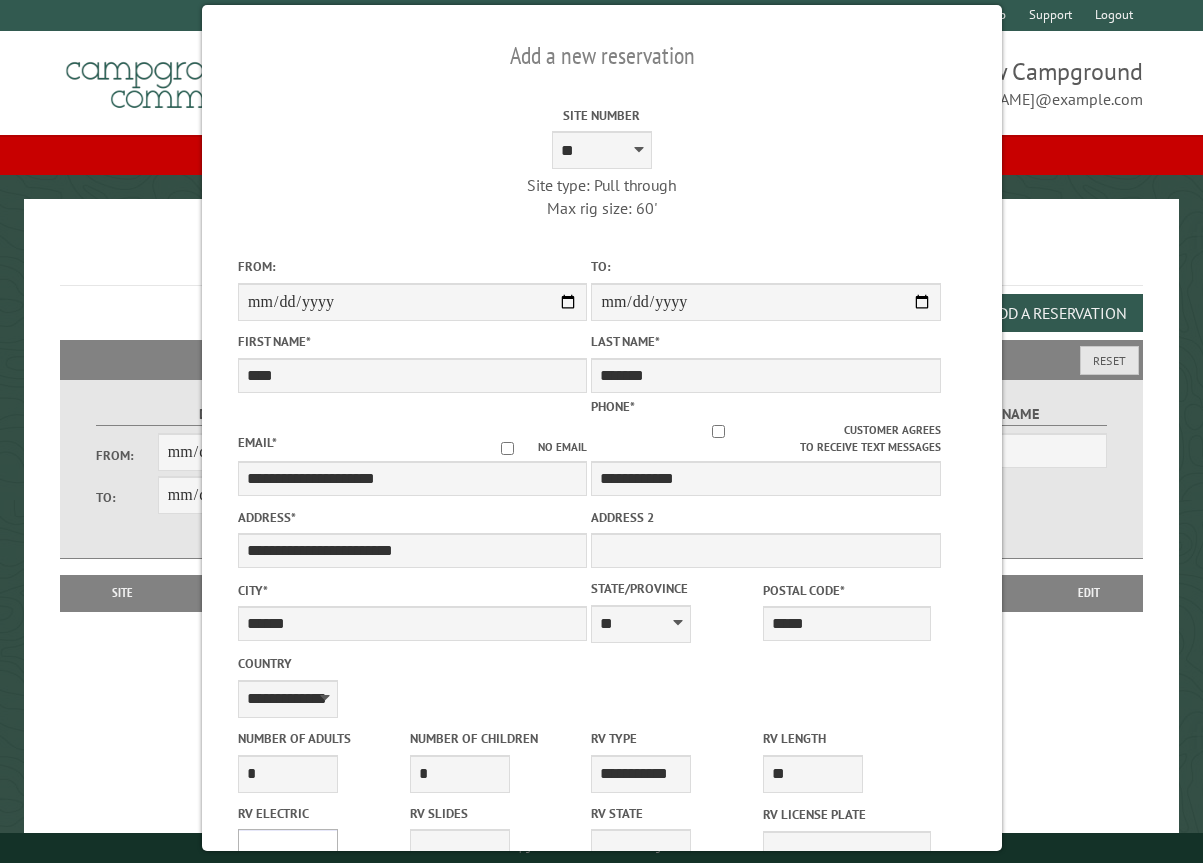 scroll, scrollTop: 5, scrollLeft: 0, axis: vertical 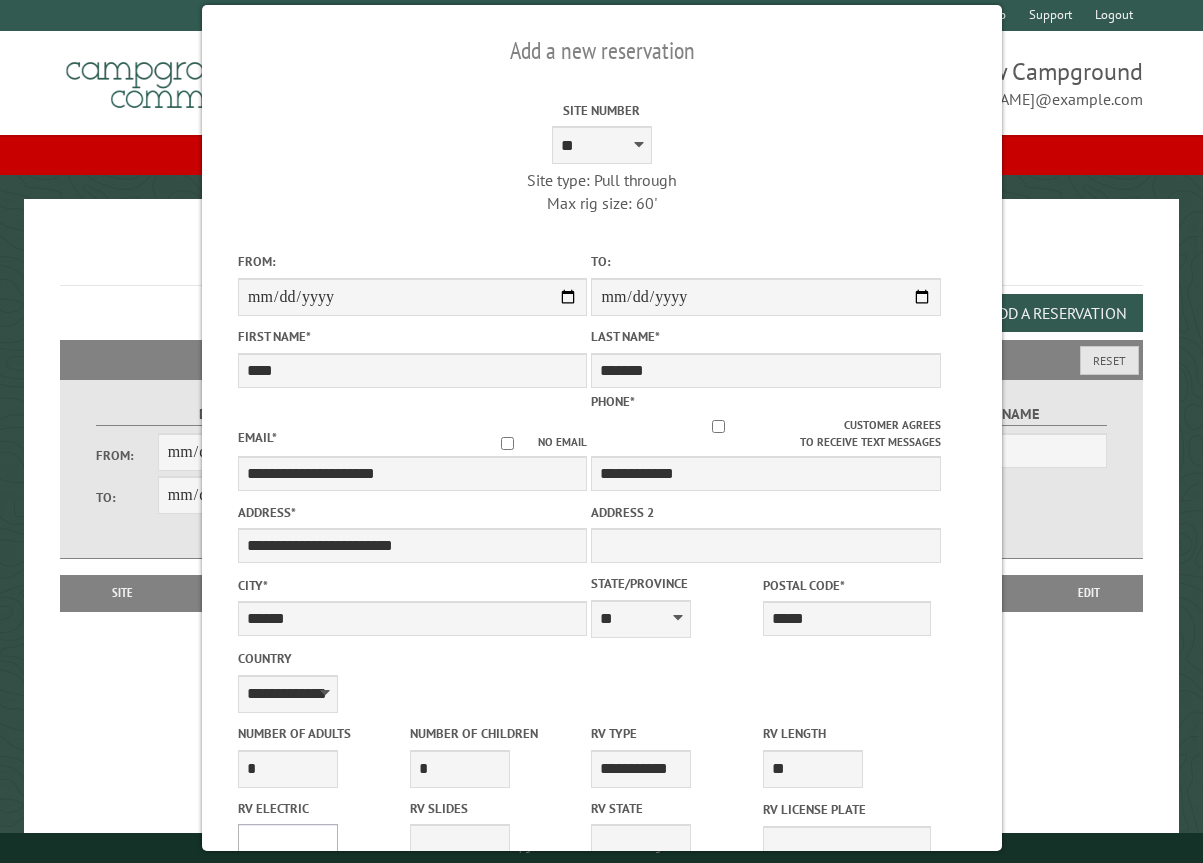 select on "***" 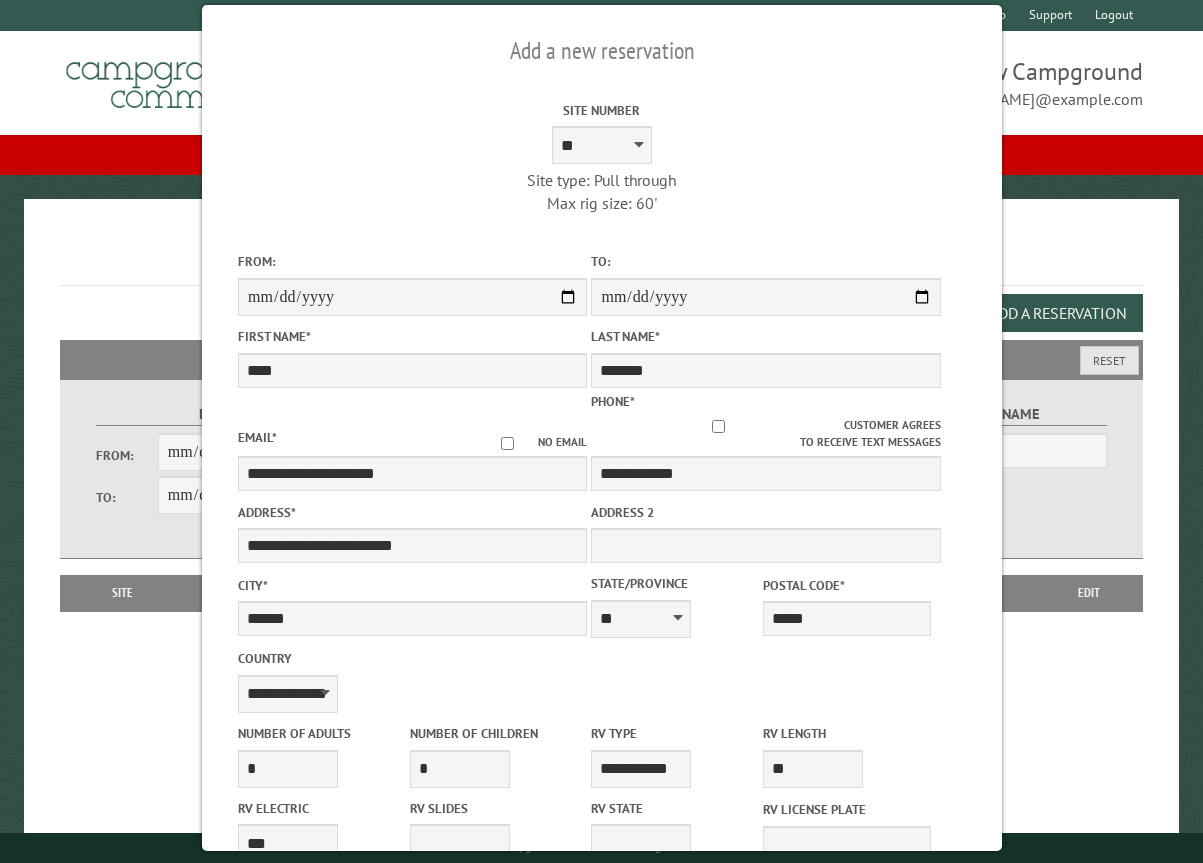 scroll, scrollTop: 467, scrollLeft: 0, axis: vertical 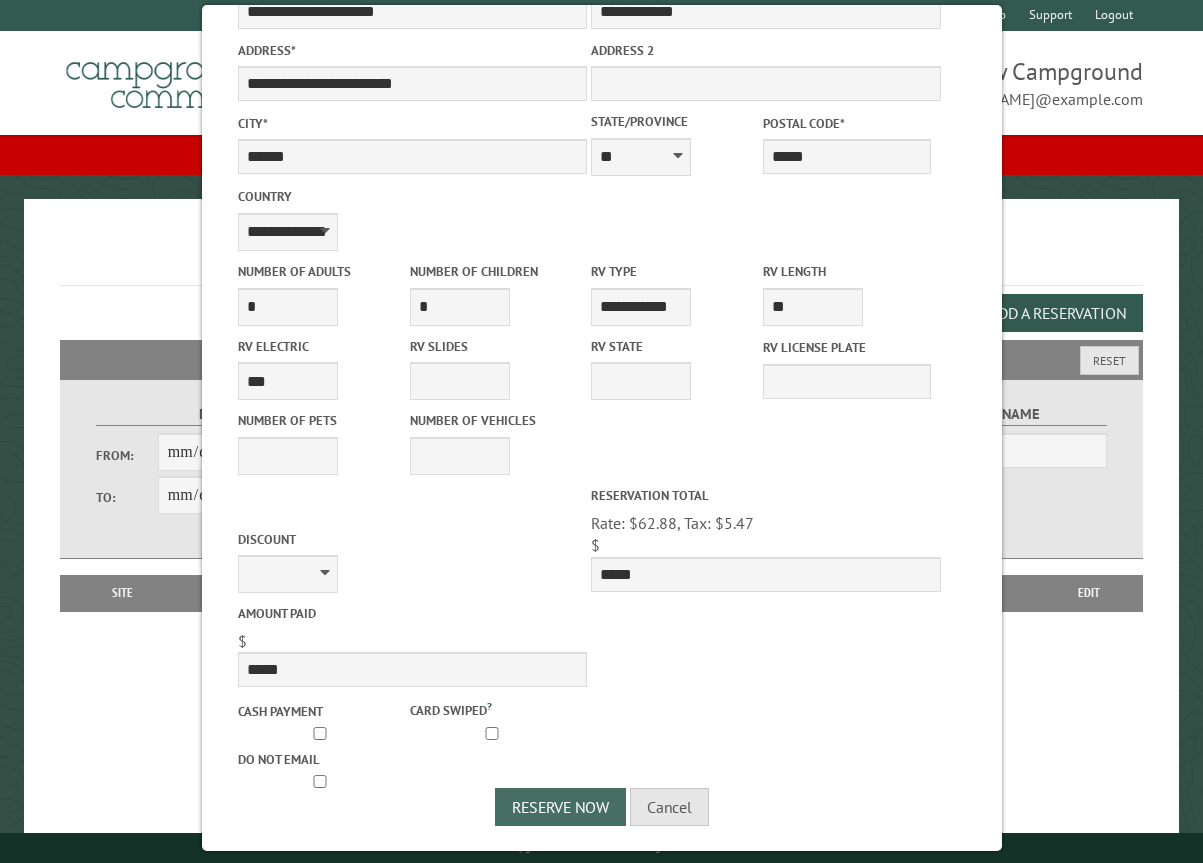 click on "Reserve Now" at bounding box center [560, 807] 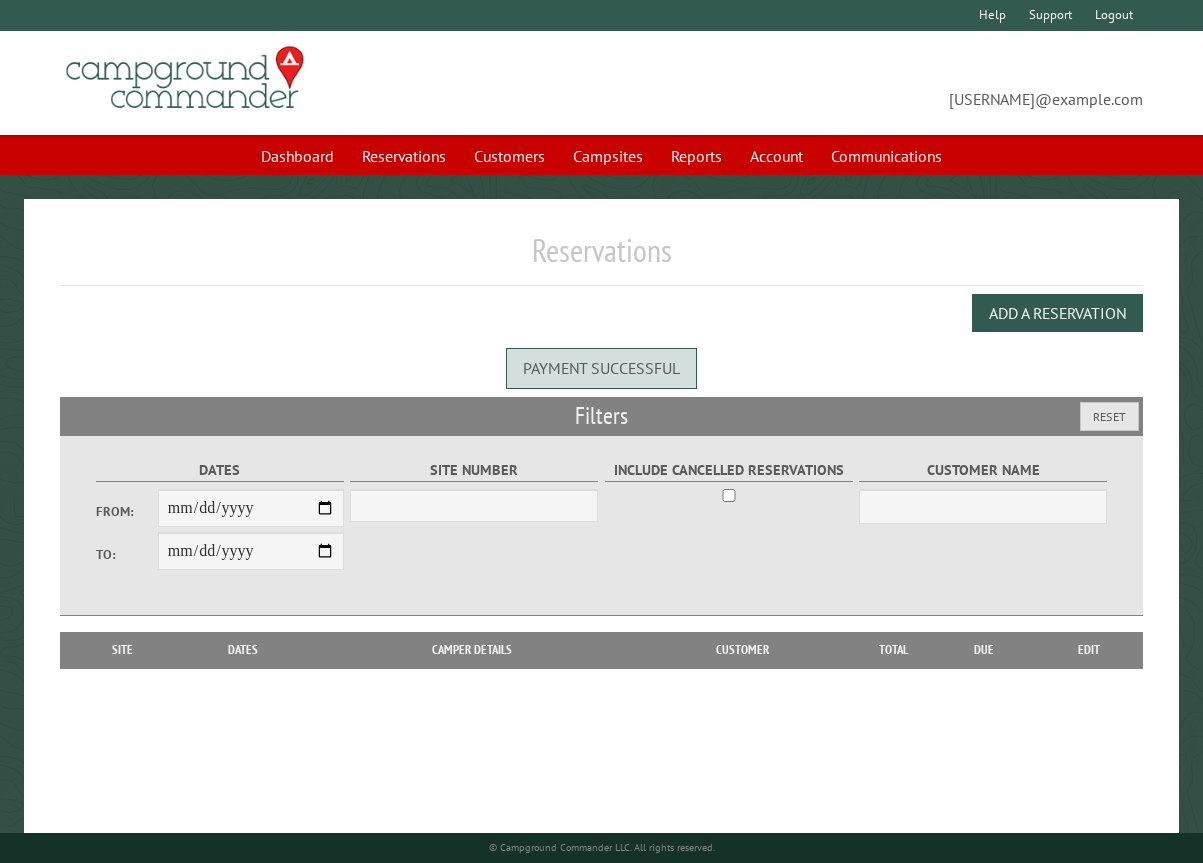 scroll, scrollTop: 0, scrollLeft: 0, axis: both 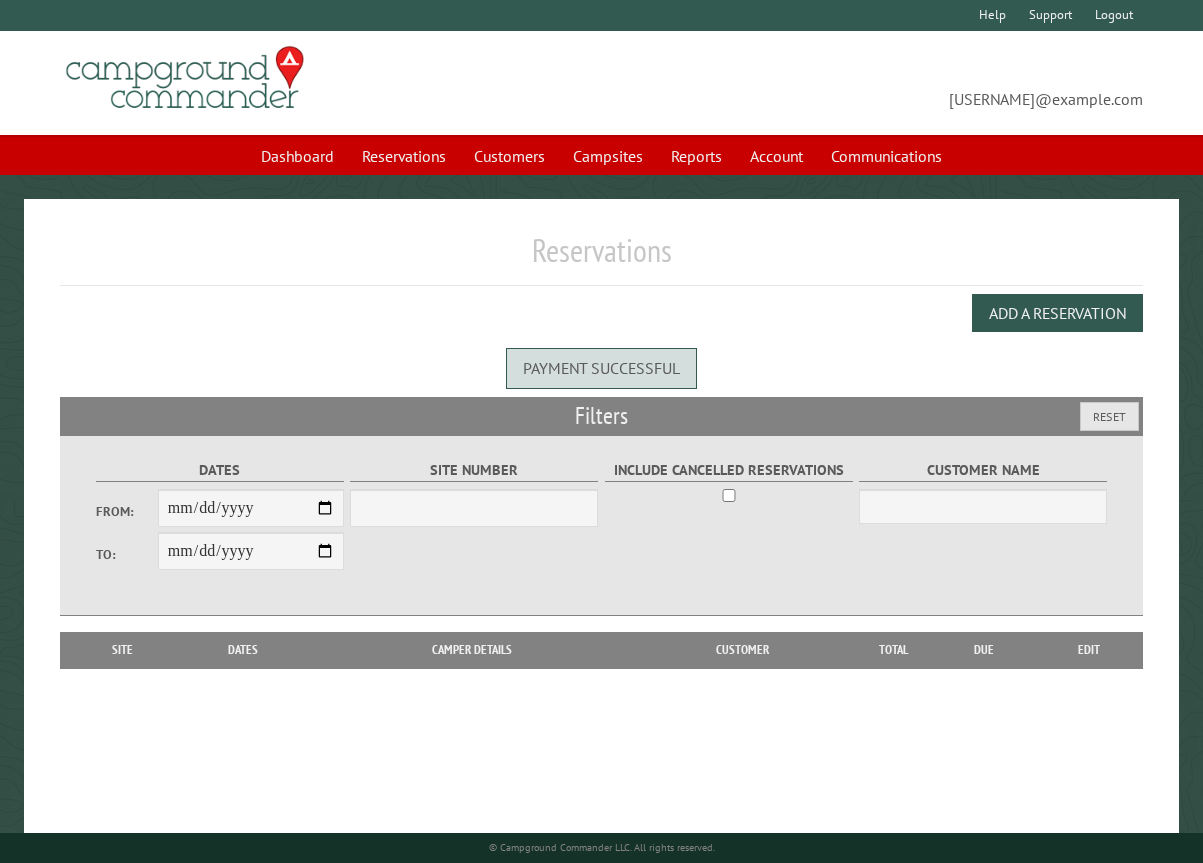 select on "***" 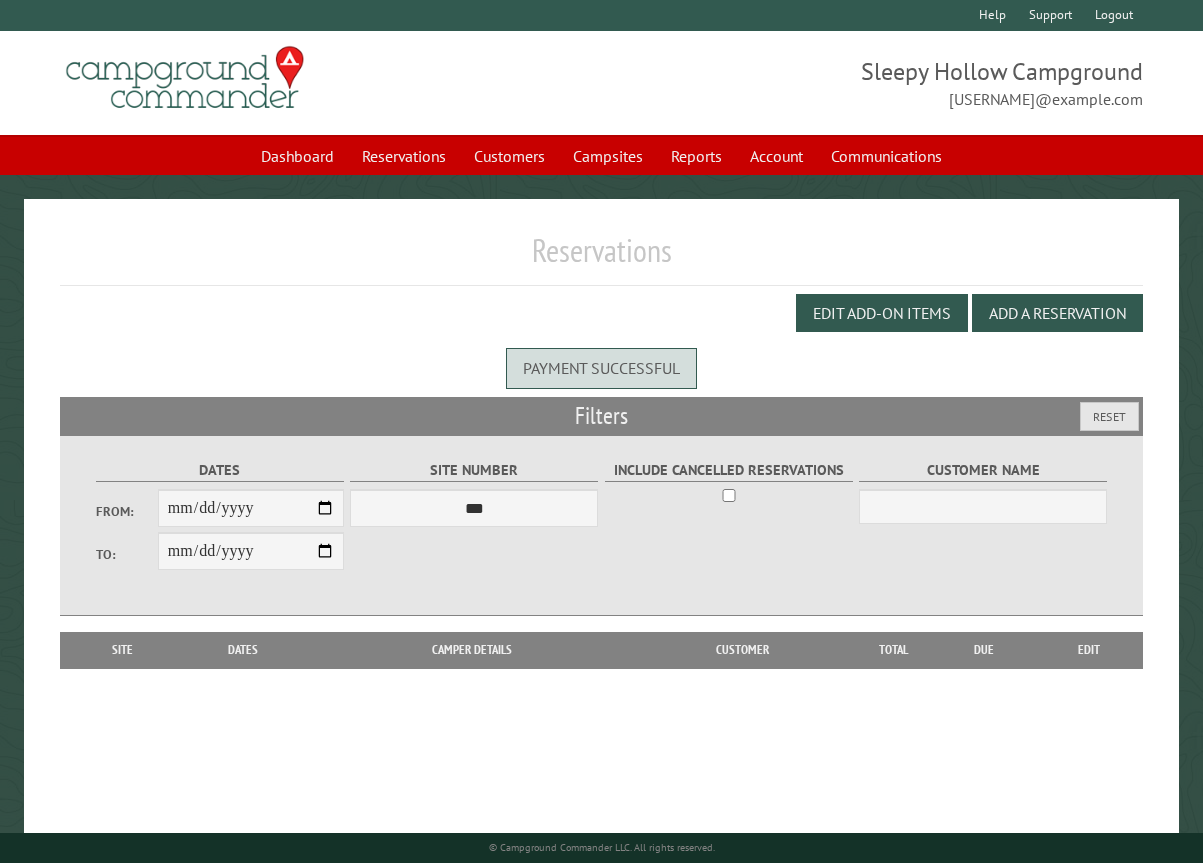 click on "Reservations" at bounding box center [601, 258] 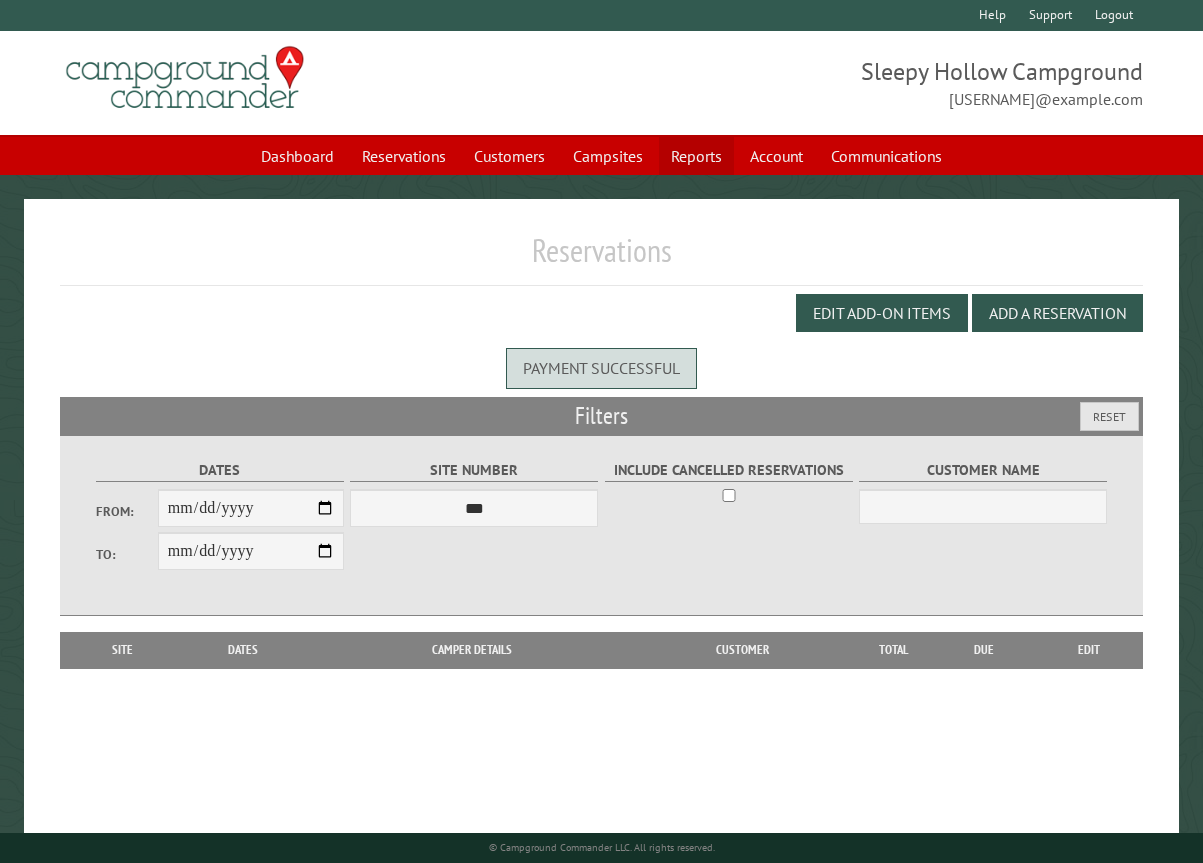 click on "Reports" at bounding box center (696, 156) 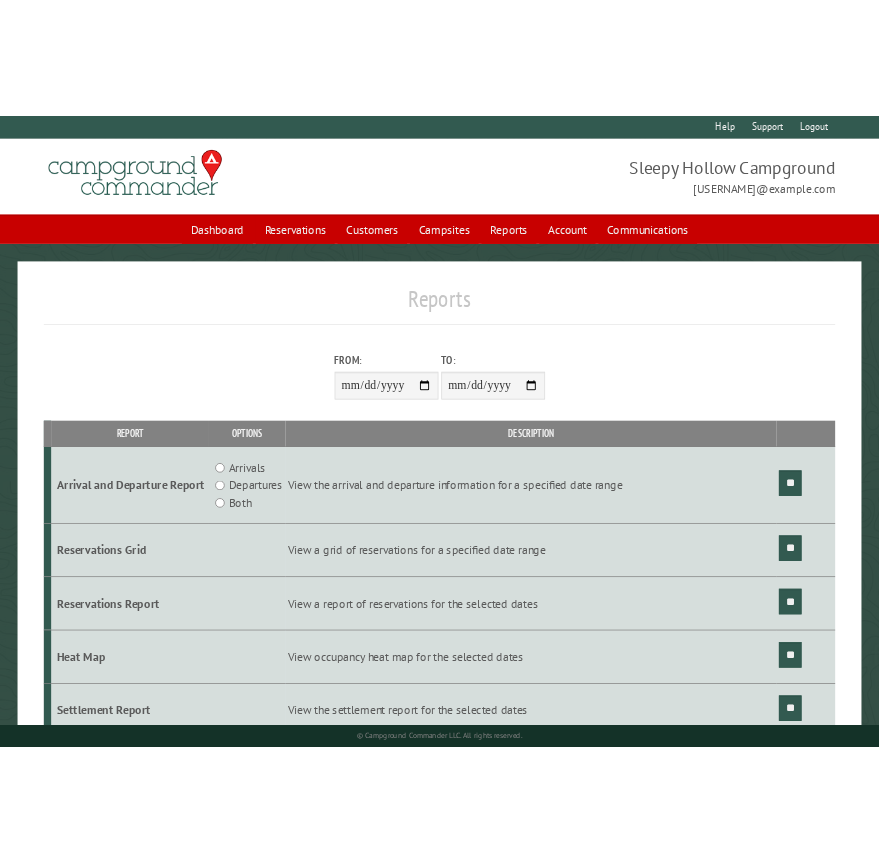 scroll, scrollTop: 0, scrollLeft: 0, axis: both 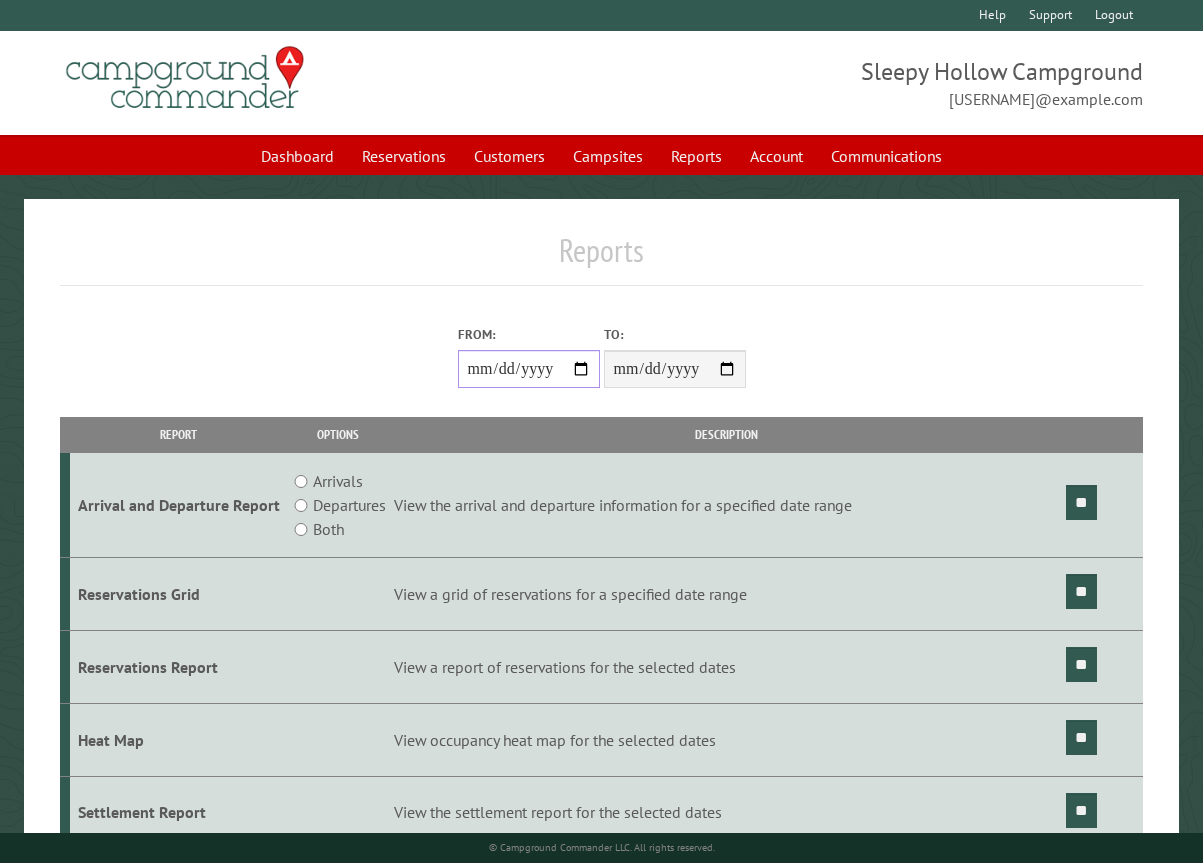 click on "From:" at bounding box center [529, 369] 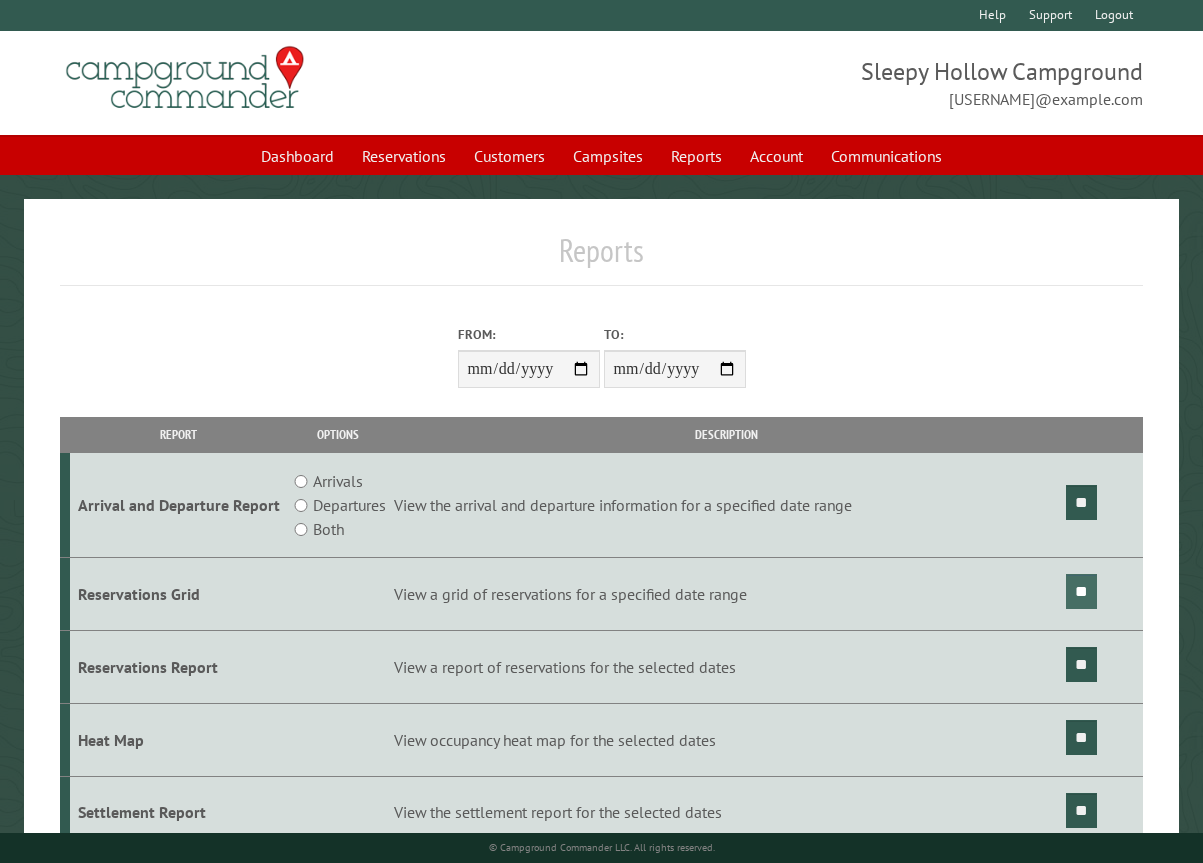 click on "**" at bounding box center (1081, 591) 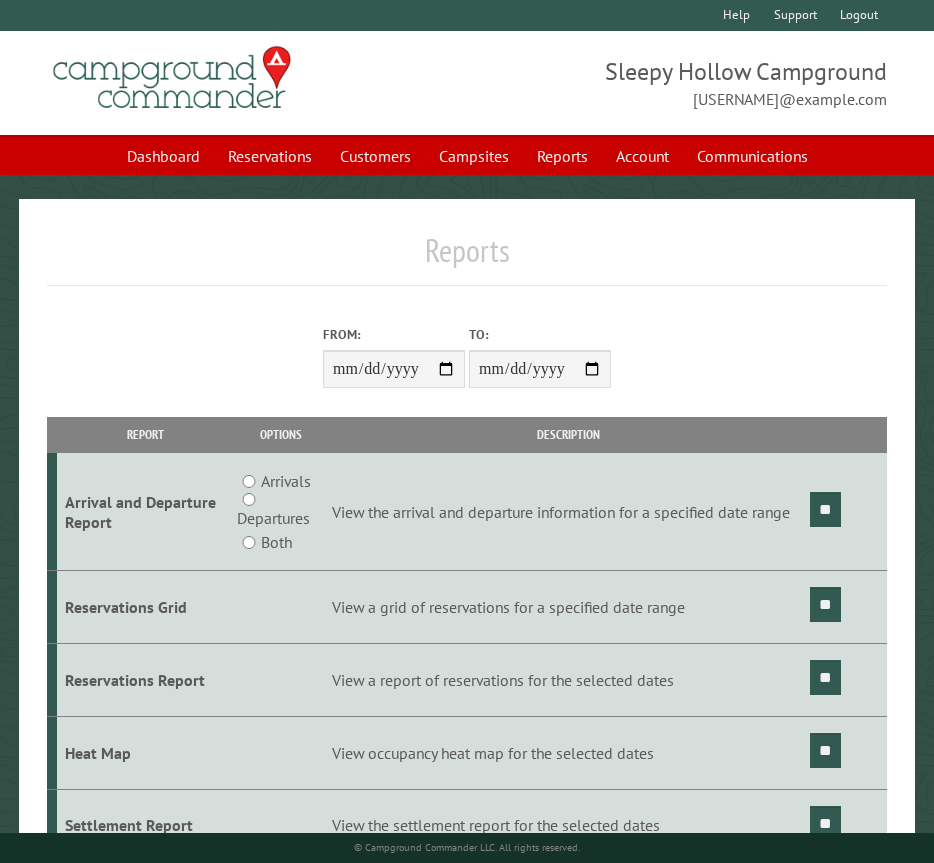 drag, startPoint x: 1, startPoint y: 102, endPoint x: 88, endPoint y: 101, distance: 87.005745 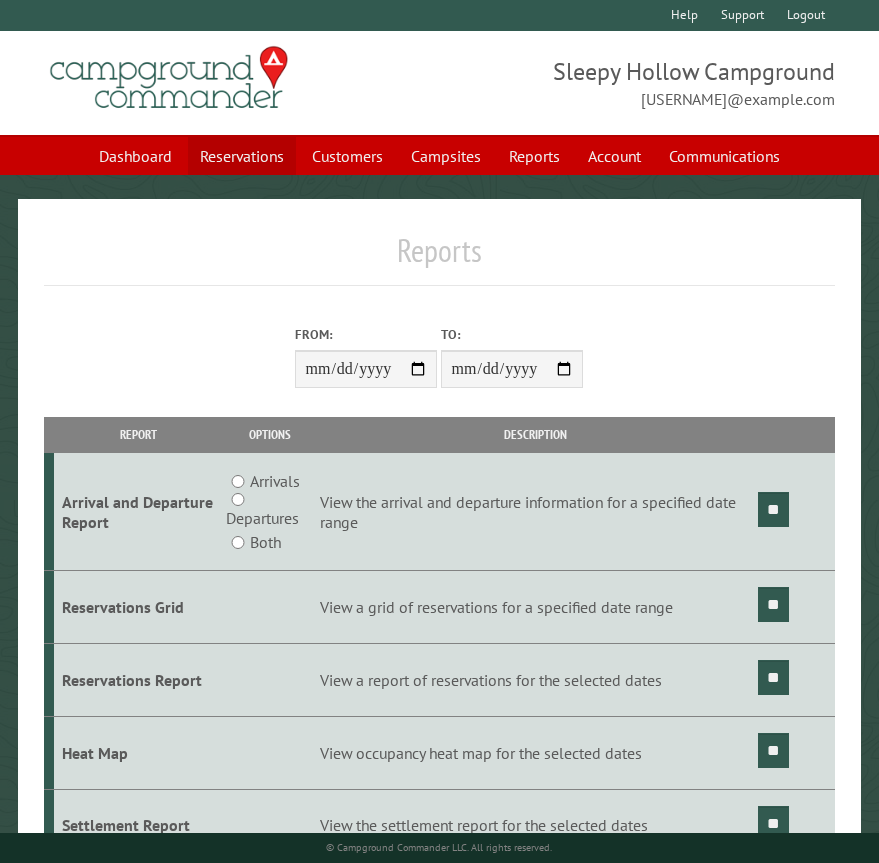 click on "Reservations" at bounding box center (242, 156) 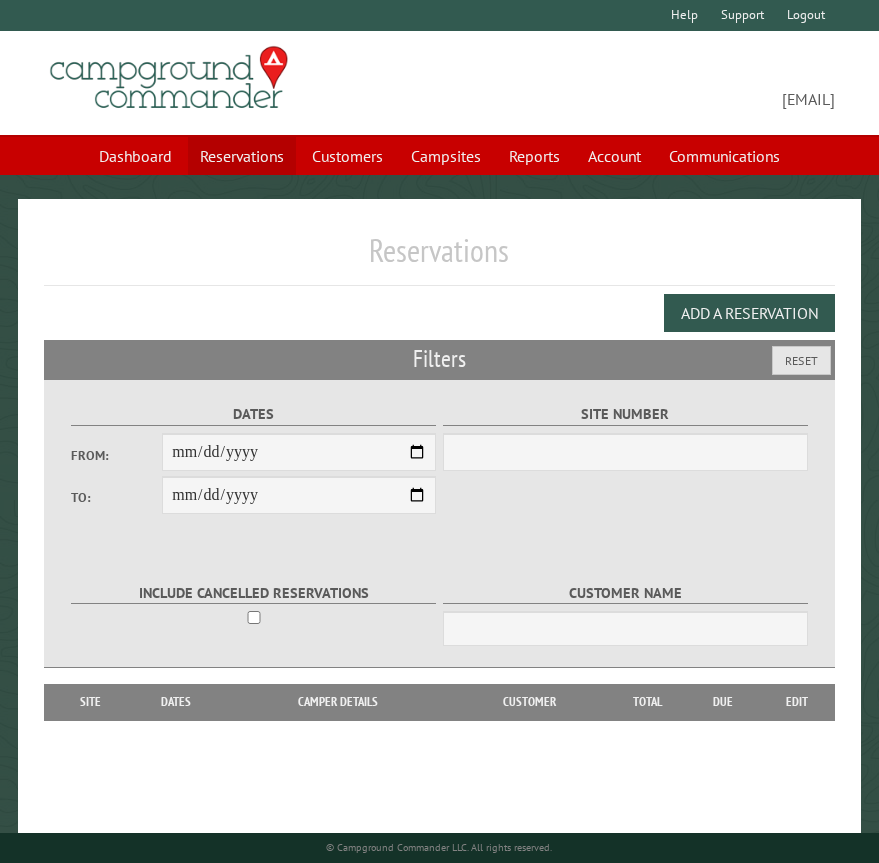 scroll, scrollTop: 0, scrollLeft: 0, axis: both 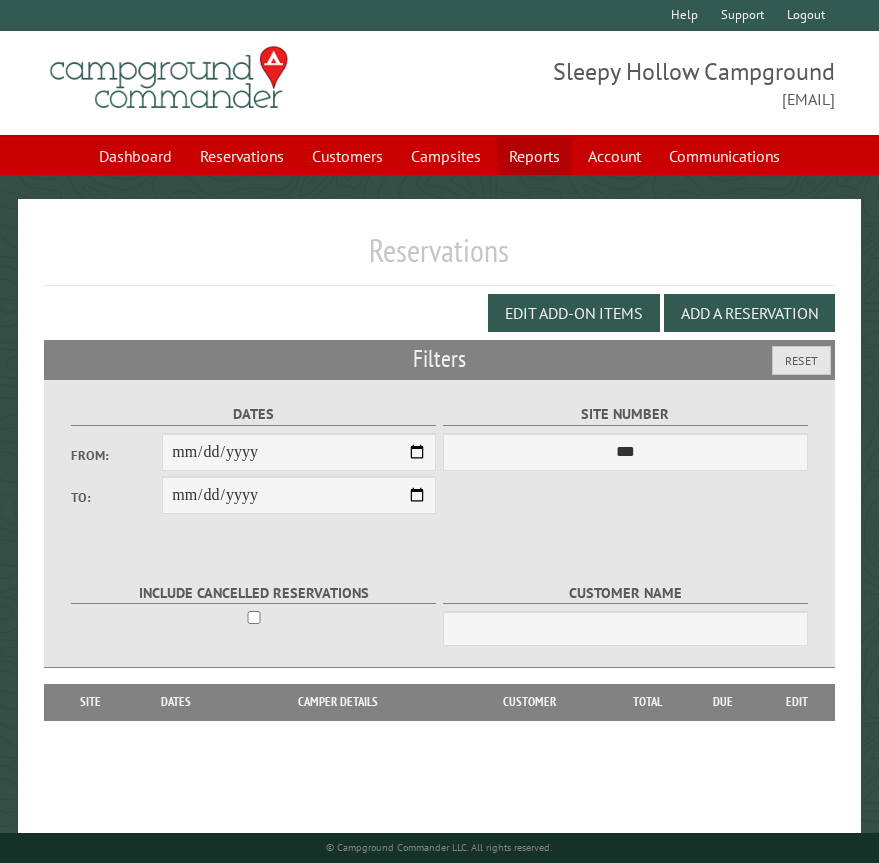 click on "Reports" at bounding box center [534, 156] 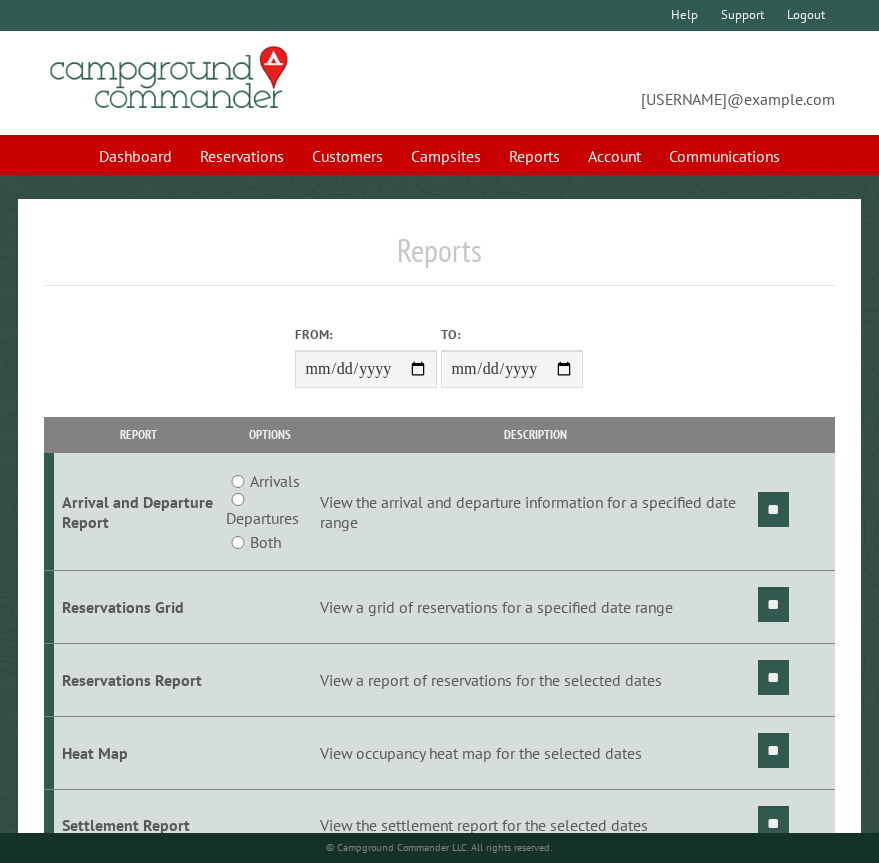 scroll, scrollTop: 0, scrollLeft: 0, axis: both 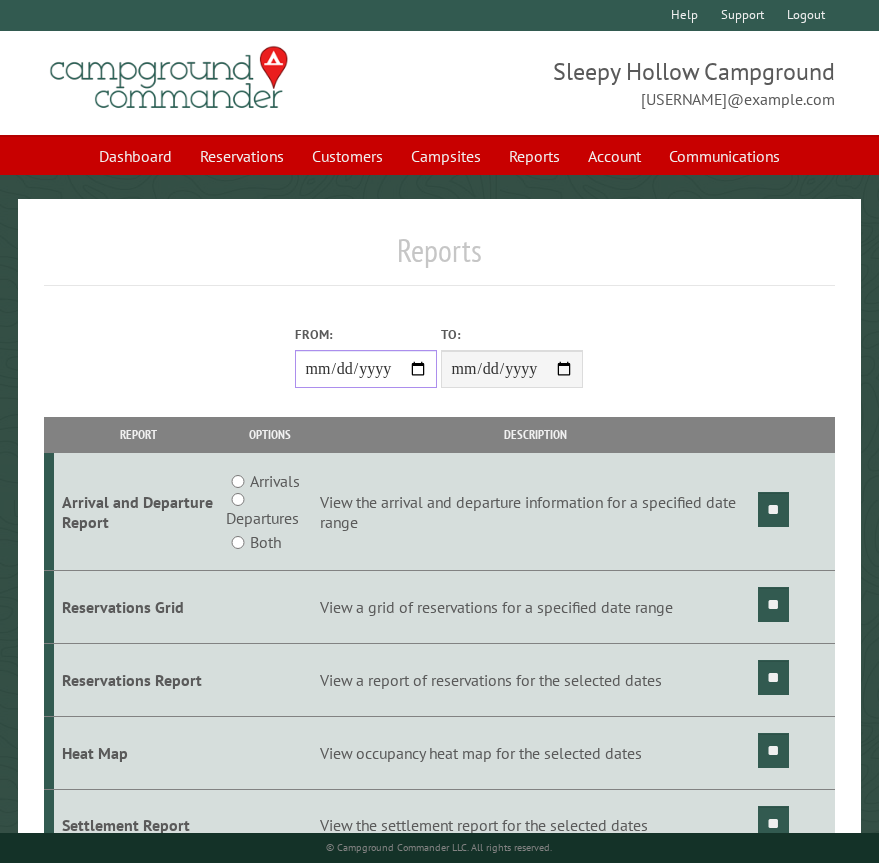 click on "From:" at bounding box center [366, 369] 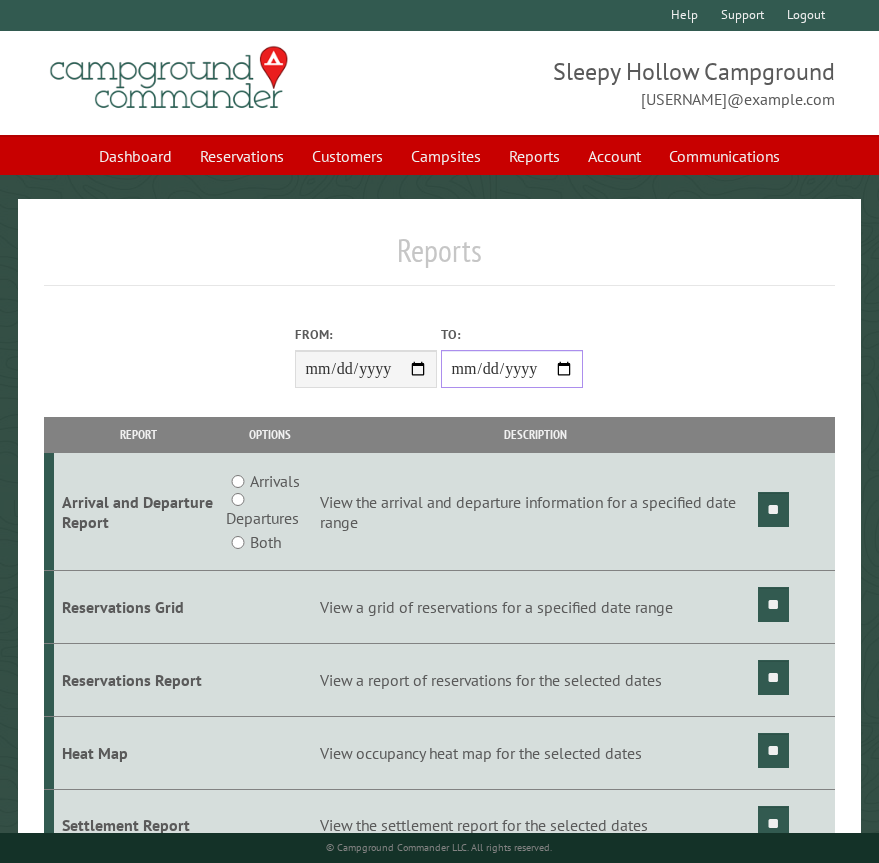 click on "**********" at bounding box center (512, 369) 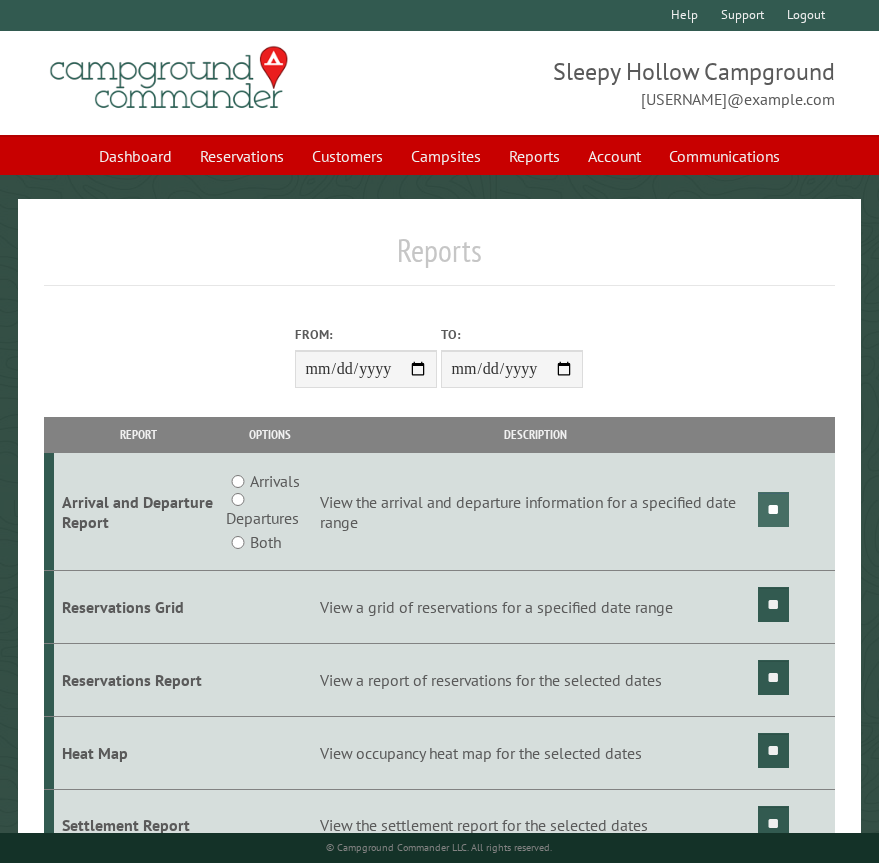 click on "**" at bounding box center (773, 509) 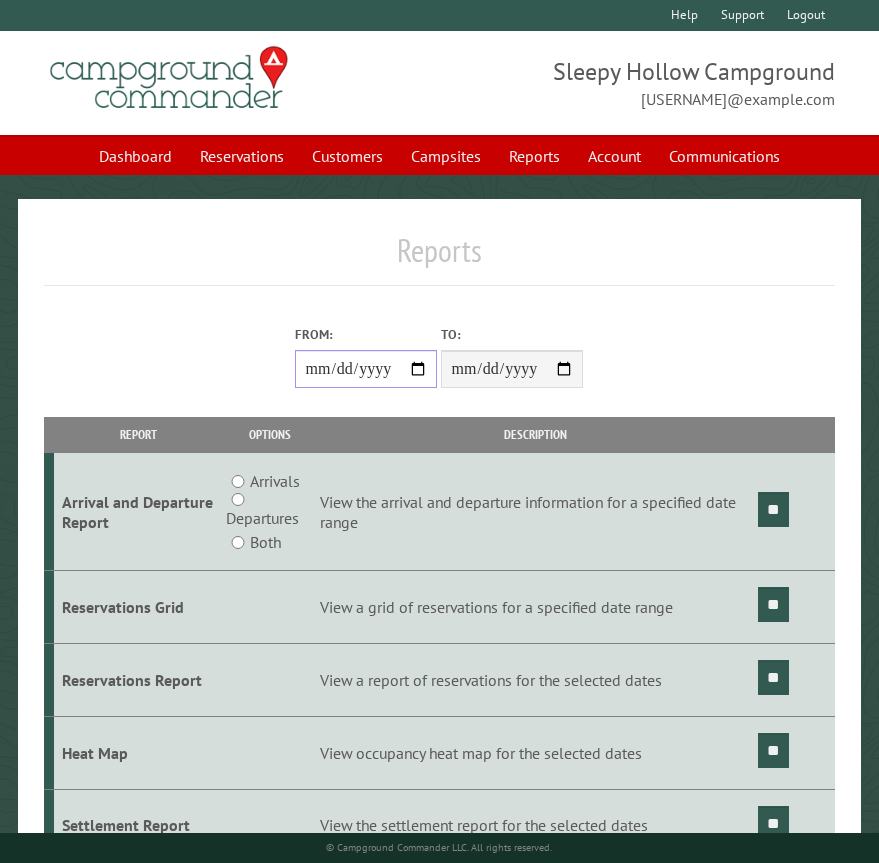 click on "**********" at bounding box center (366, 369) 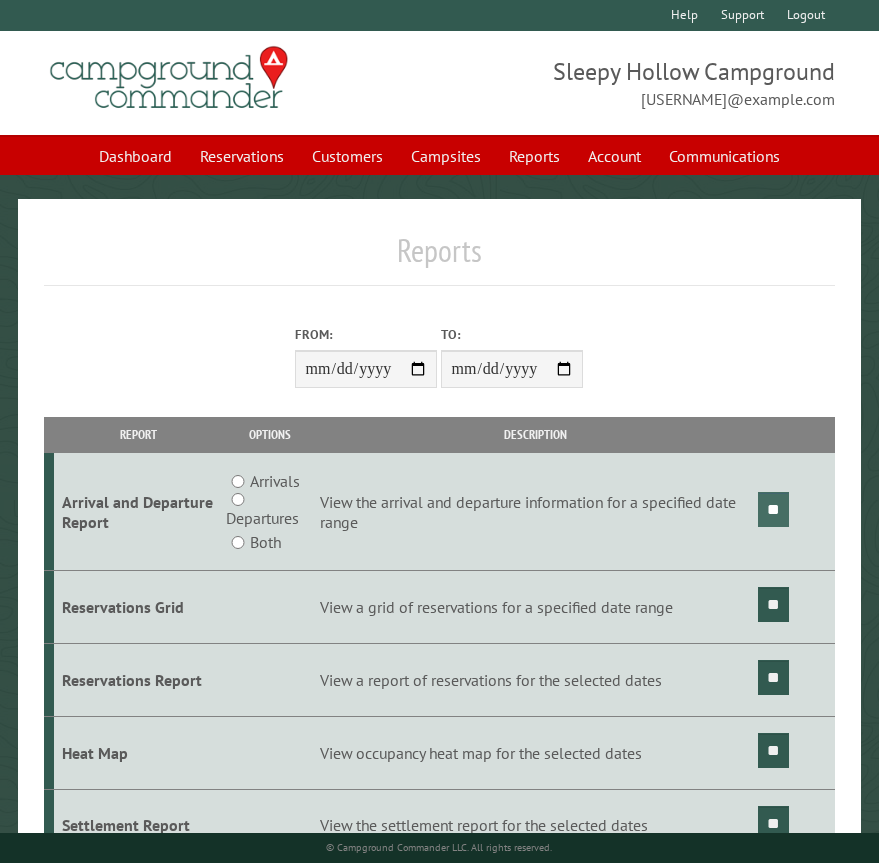 click on "**" at bounding box center (773, 509) 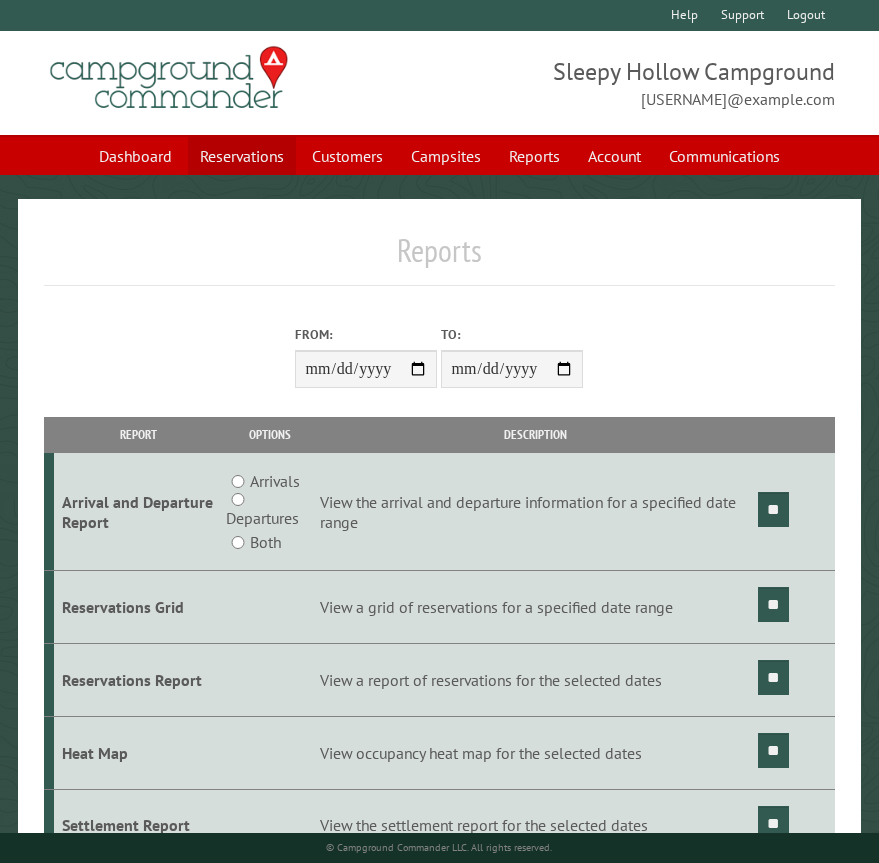 click on "Reservations" at bounding box center [242, 156] 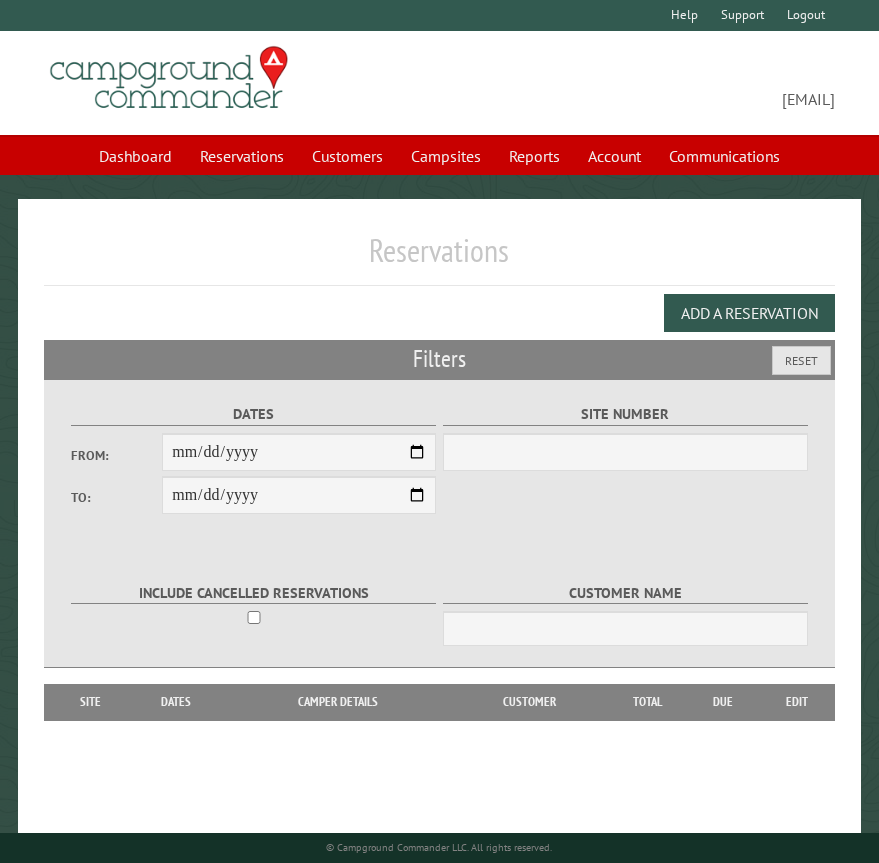 scroll, scrollTop: 0, scrollLeft: 0, axis: both 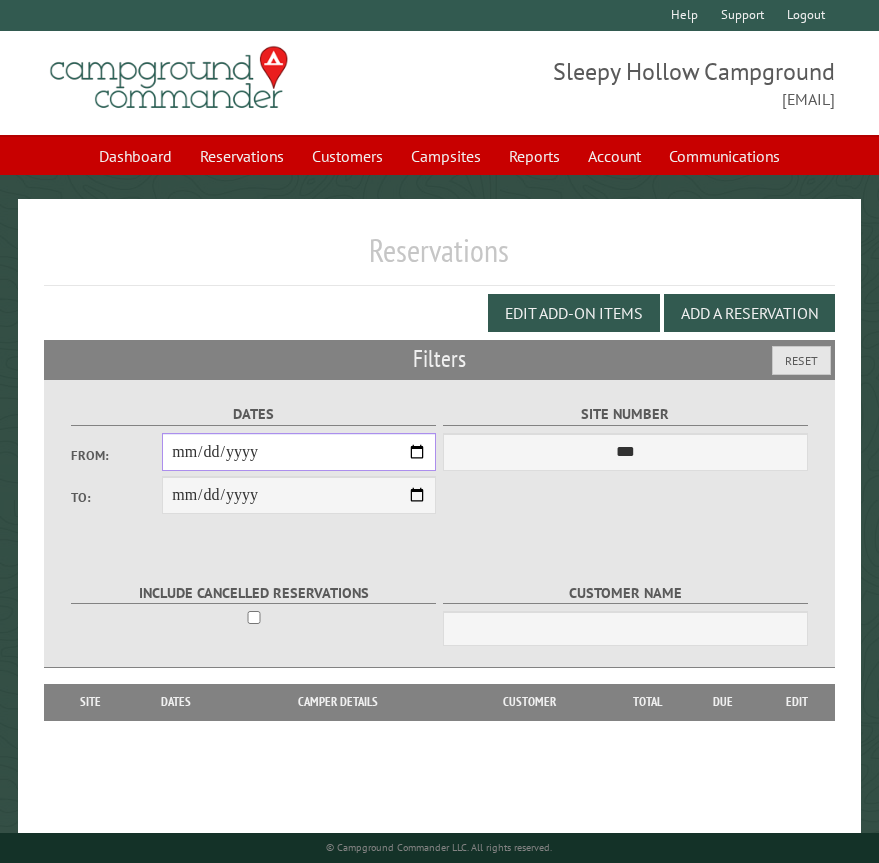 click on "From:" at bounding box center (299, 452) 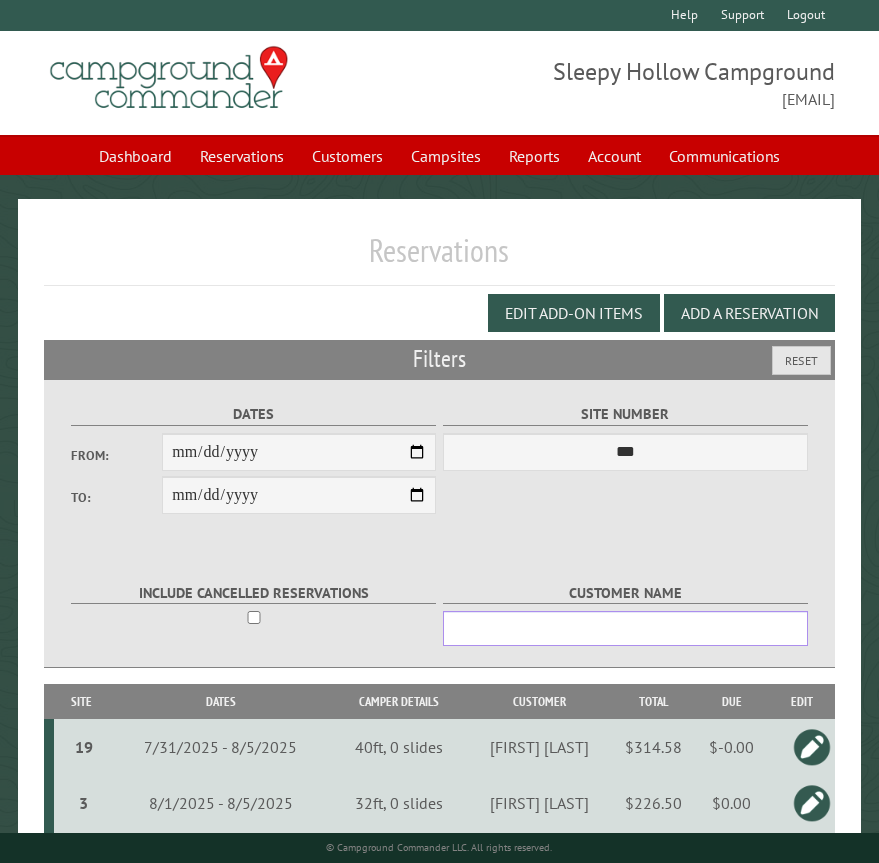 click on "Customer Name" at bounding box center [625, 628] 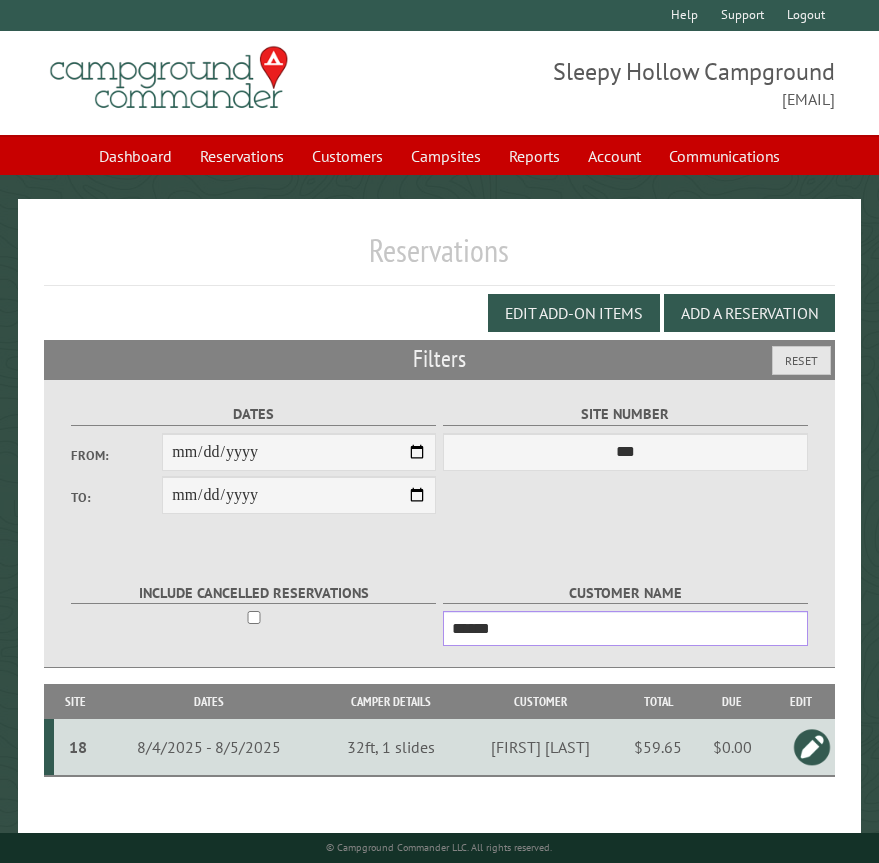 type on "******" 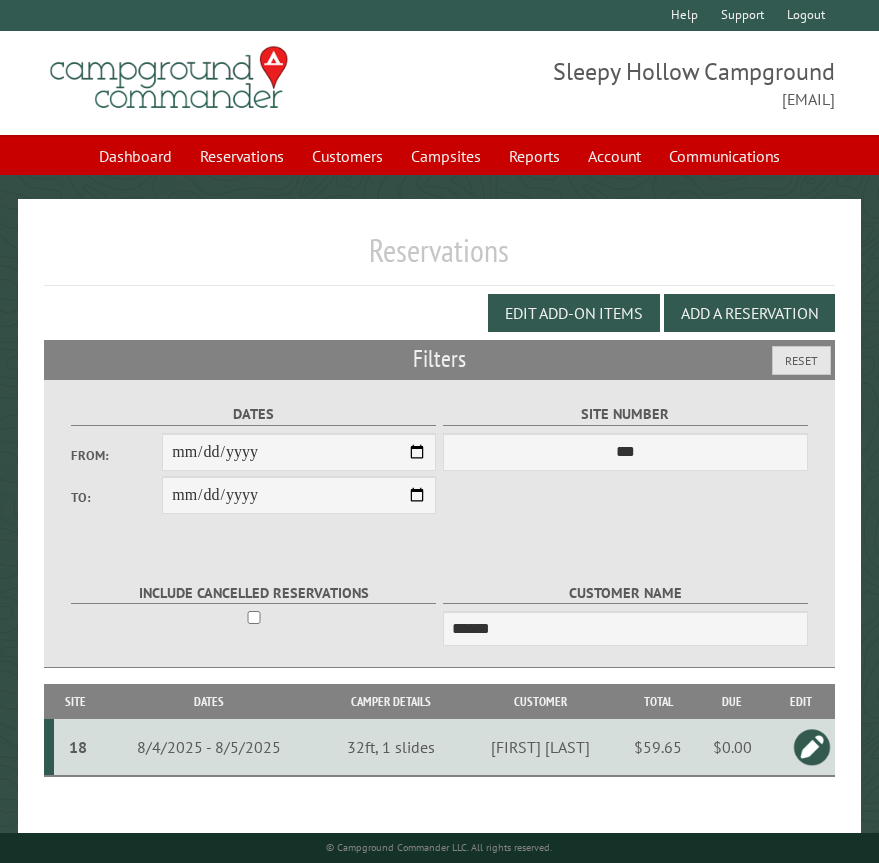 click at bounding box center [812, 747] 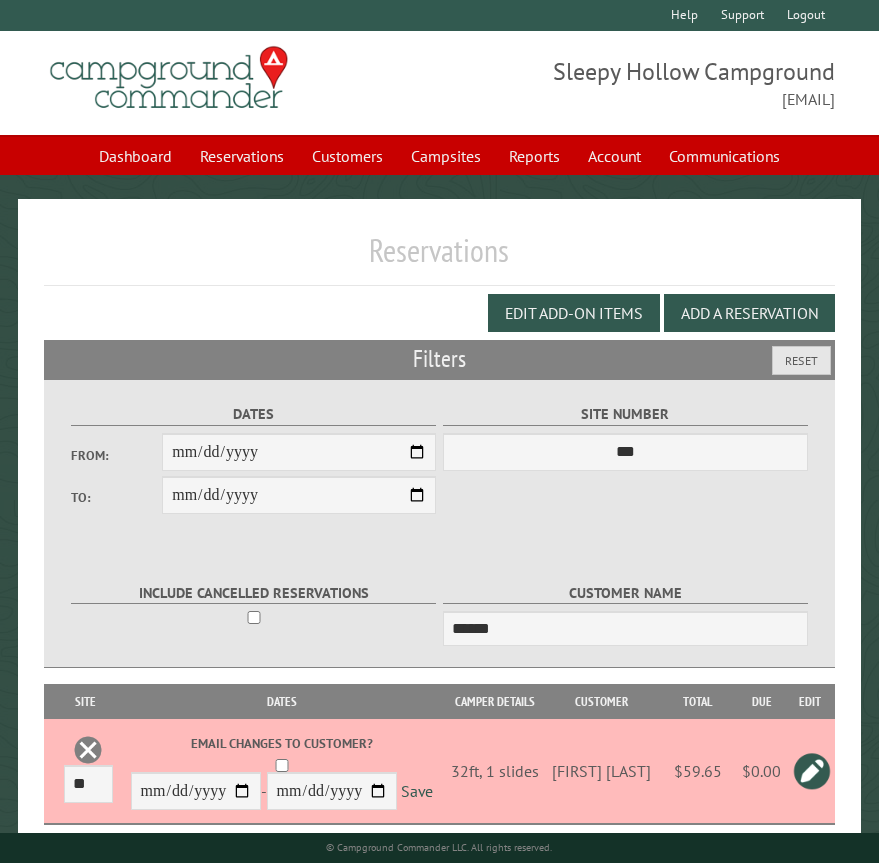 click at bounding box center (812, 771) 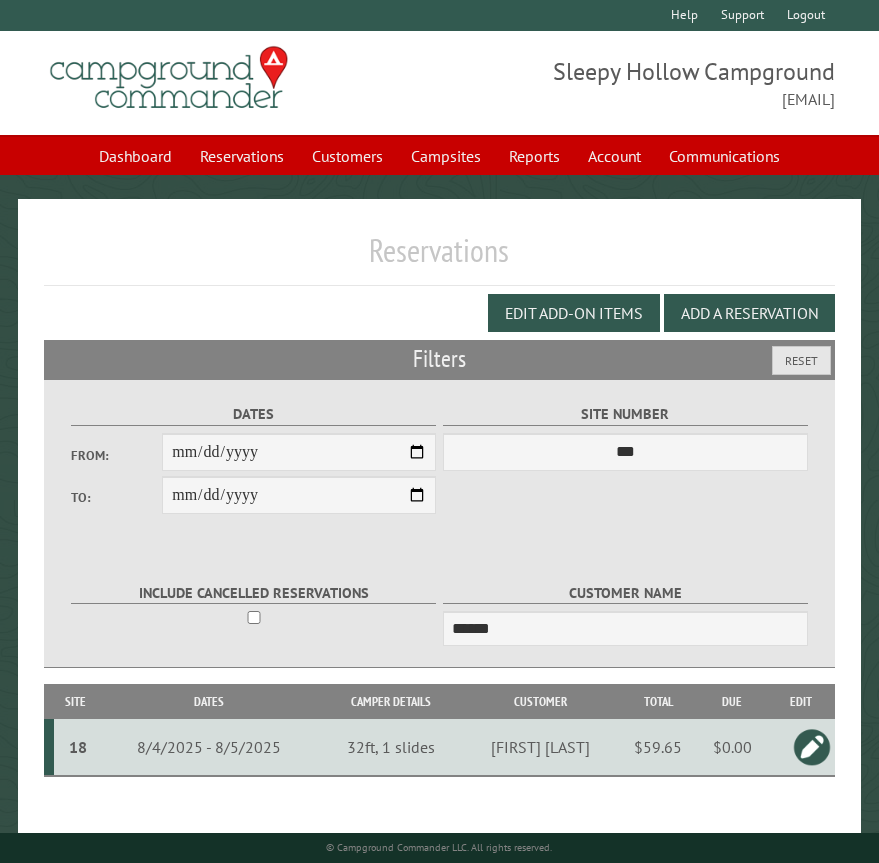 click on "18" at bounding box center (78, 747) 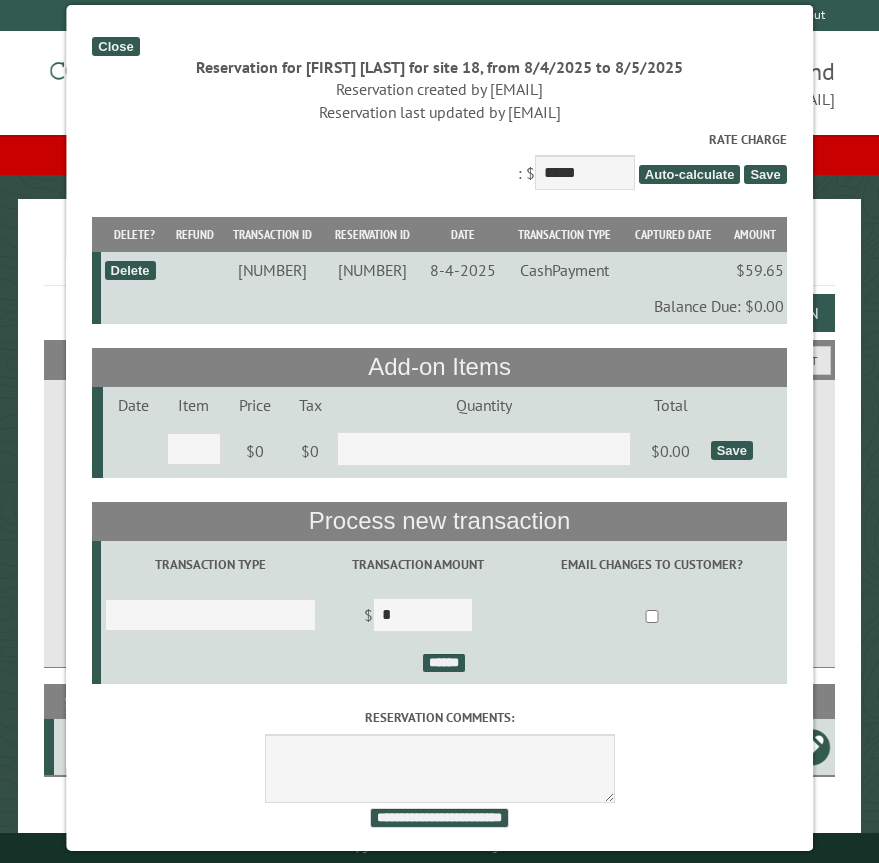 click on "Close" at bounding box center (115, 46) 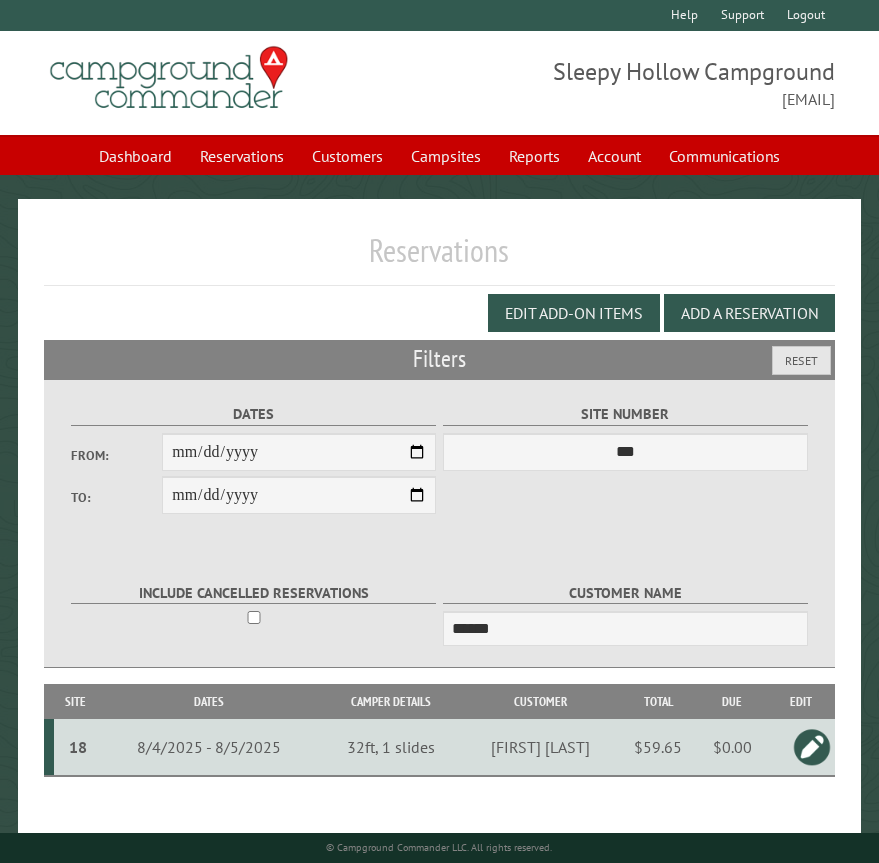 click on "18" at bounding box center [78, 747] 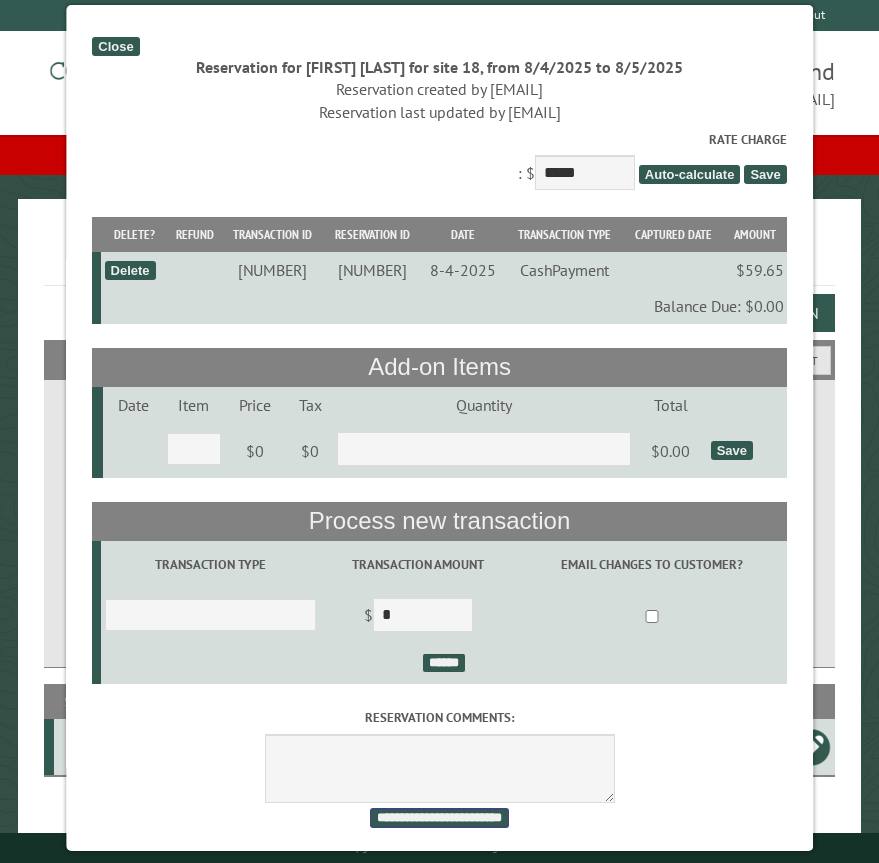 click on "**********" at bounding box center [439, 818] 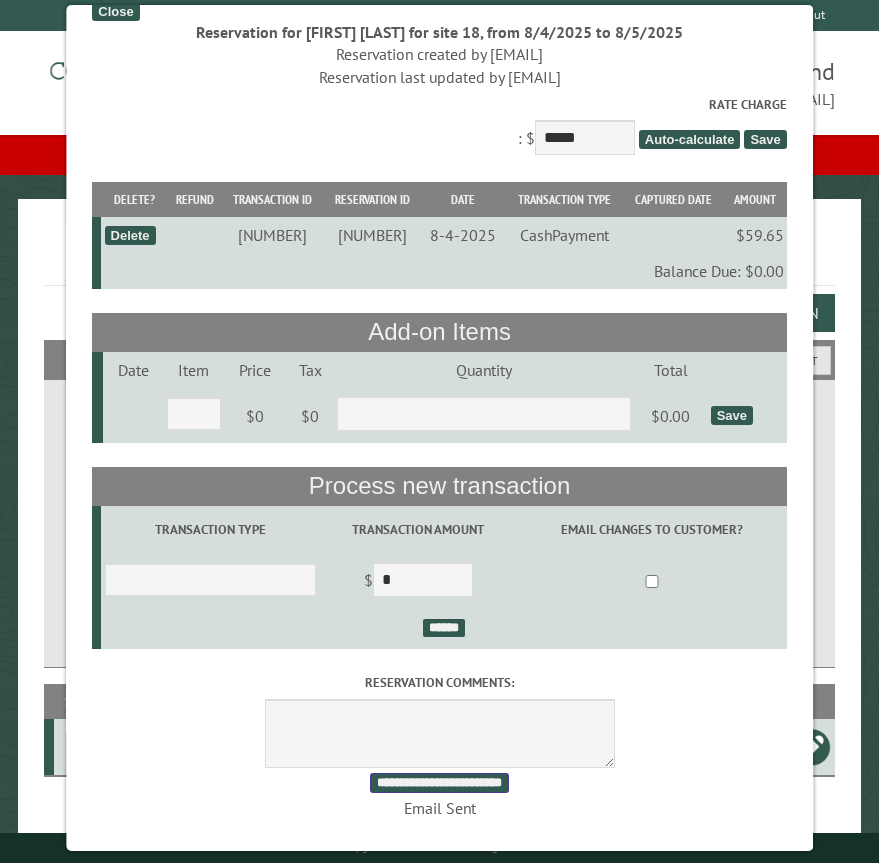 scroll, scrollTop: 55, scrollLeft: 0, axis: vertical 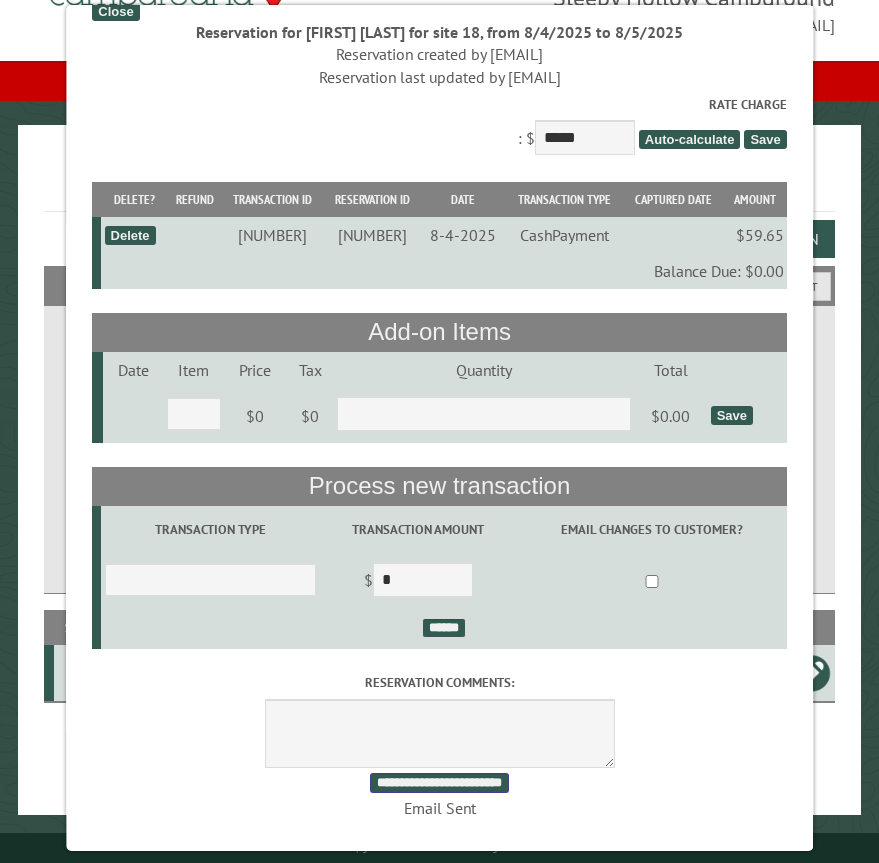 click on "**********" at bounding box center (439, 783) 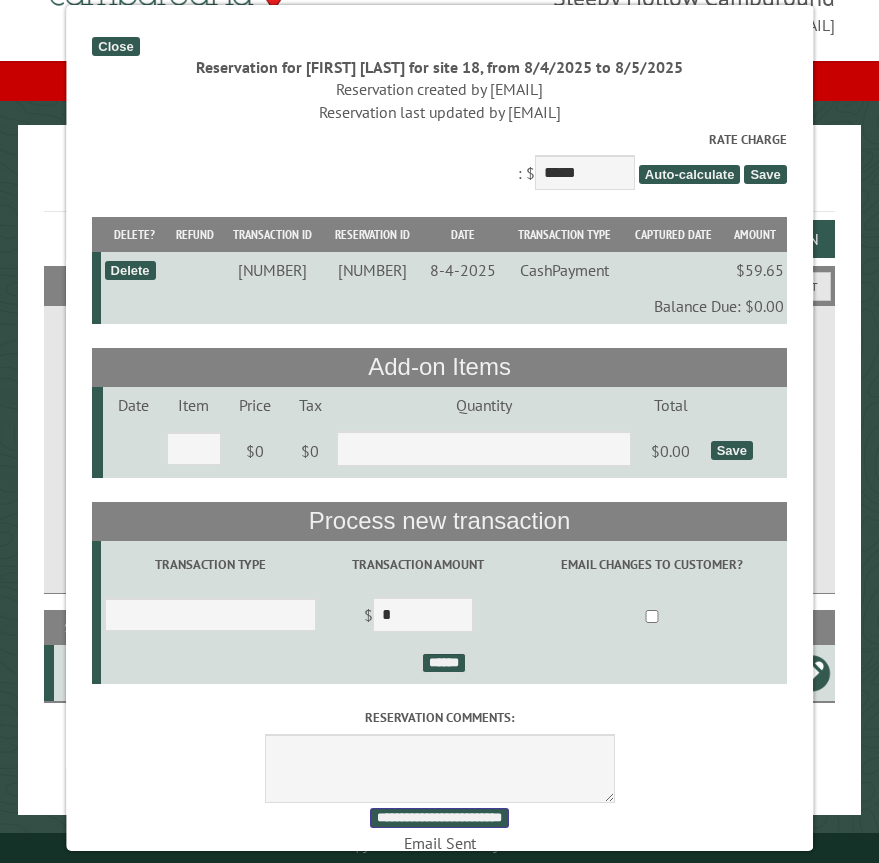 click on "**********" at bounding box center (439, 818) 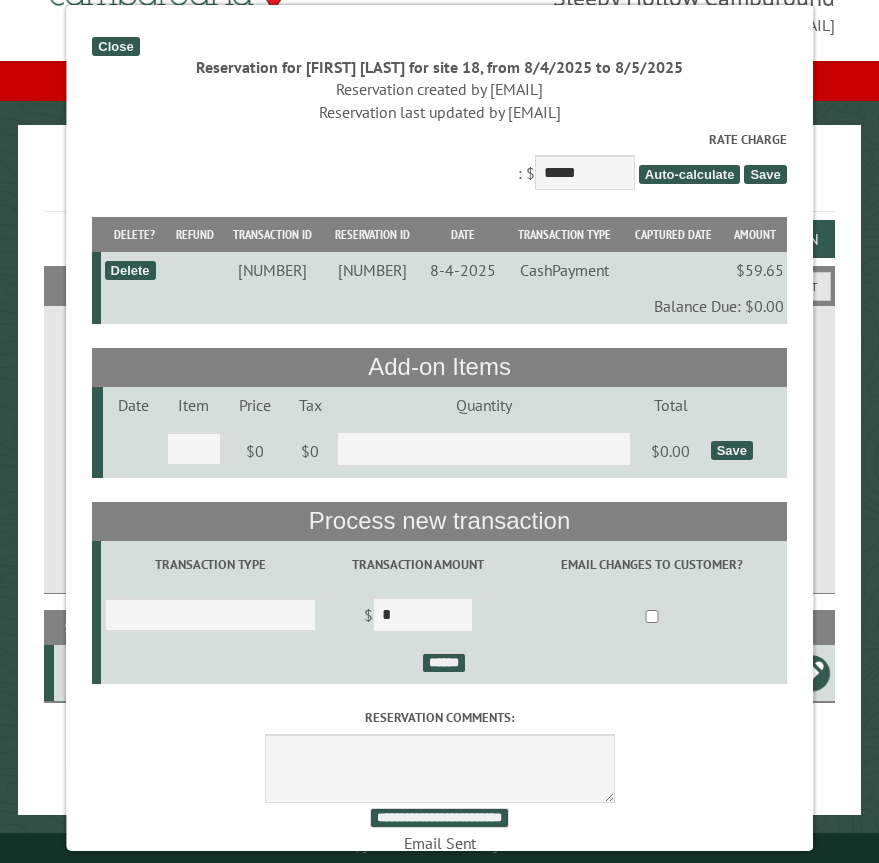click on "Close" at bounding box center [115, 46] 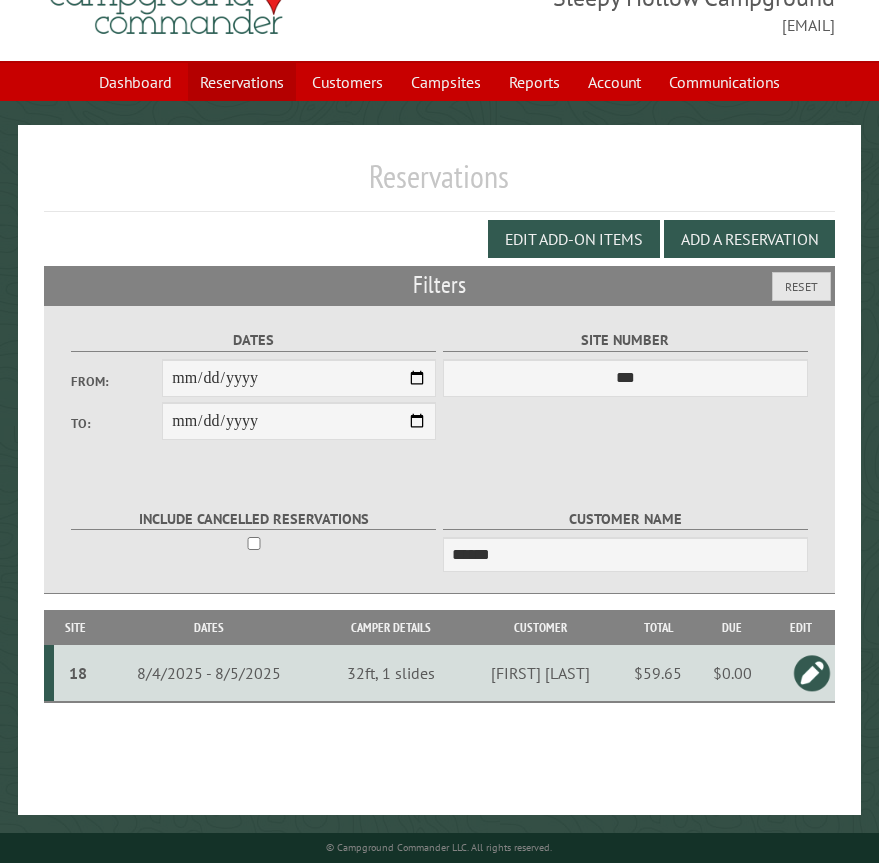 click on "Reservations" at bounding box center (242, 82) 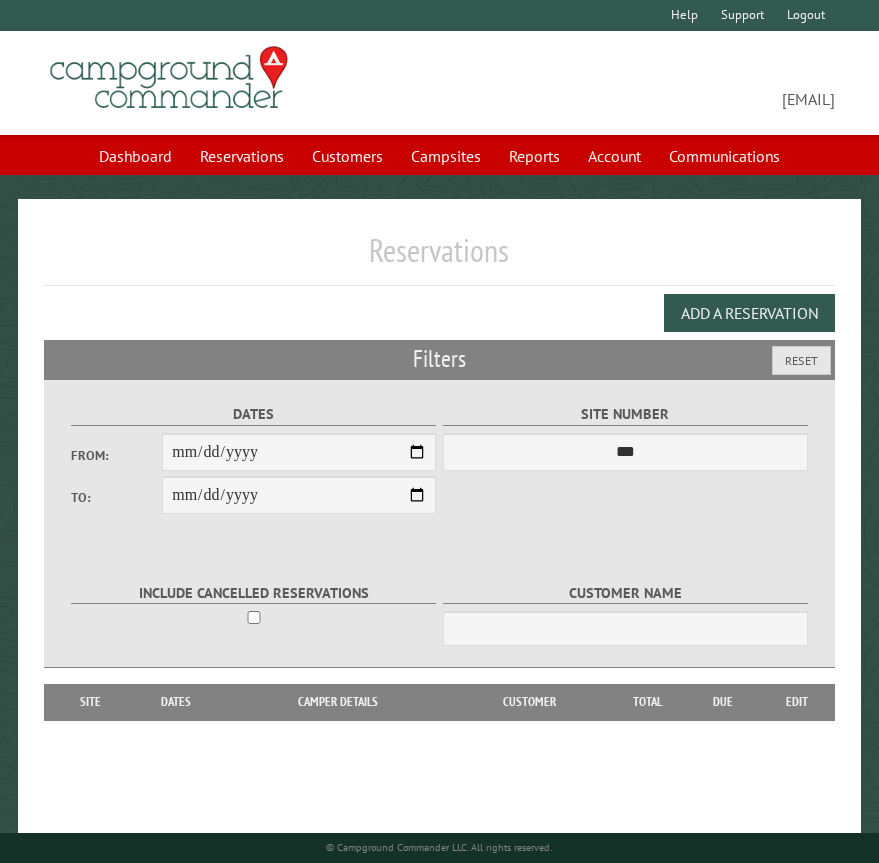 scroll, scrollTop: 0, scrollLeft: 0, axis: both 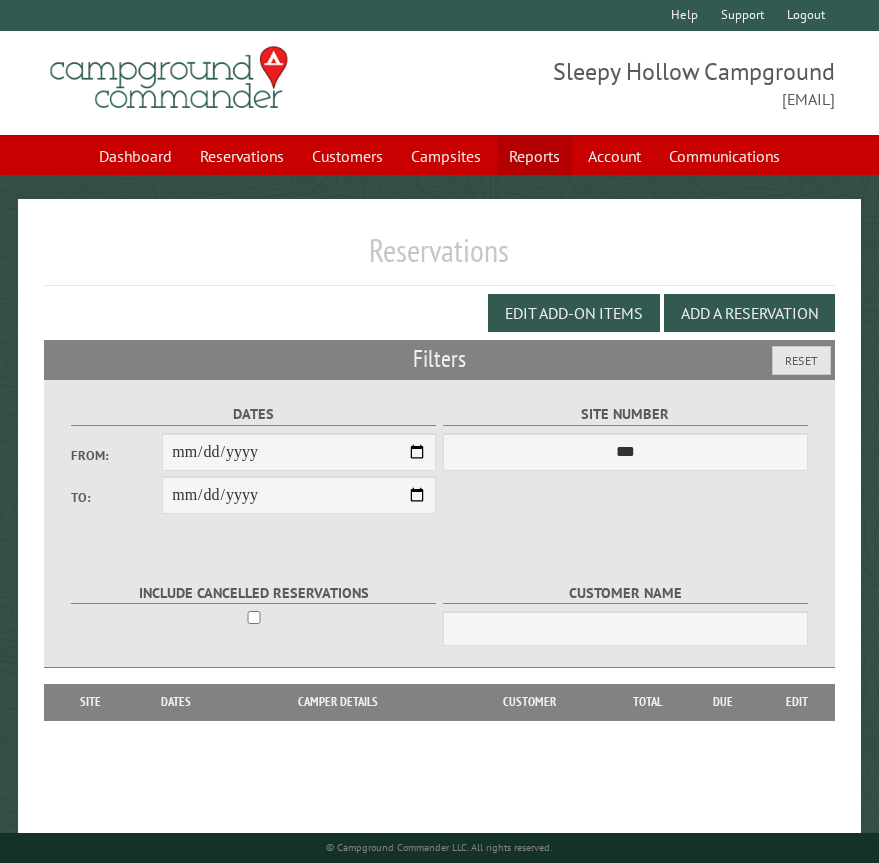 click on "Reports" at bounding box center [534, 156] 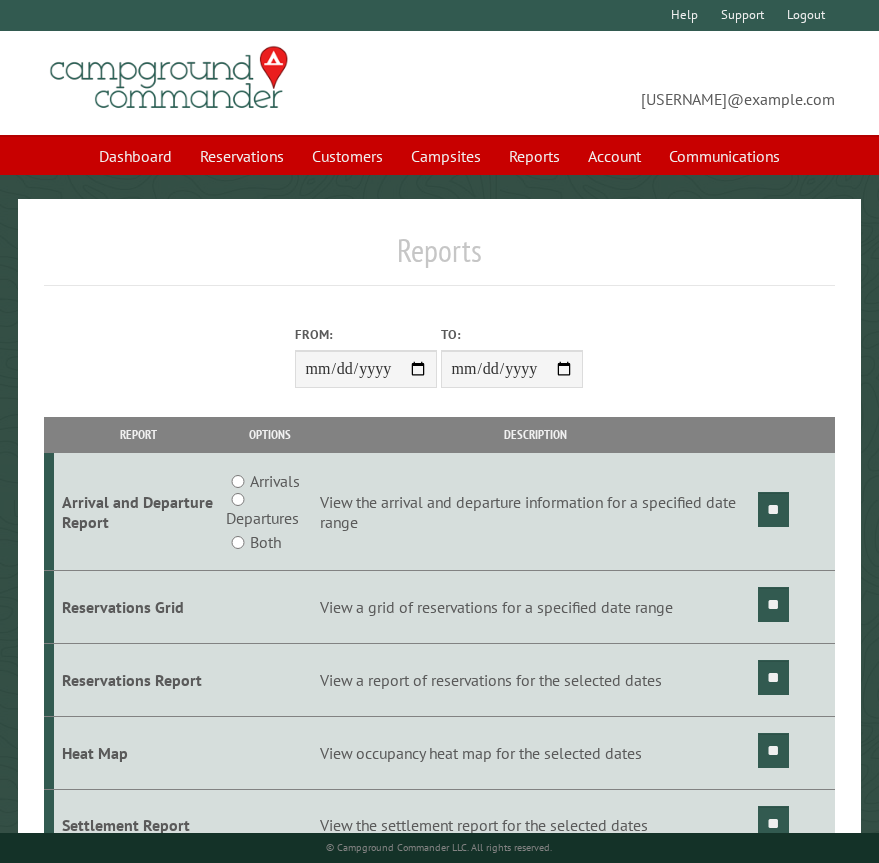 scroll, scrollTop: 0, scrollLeft: 0, axis: both 